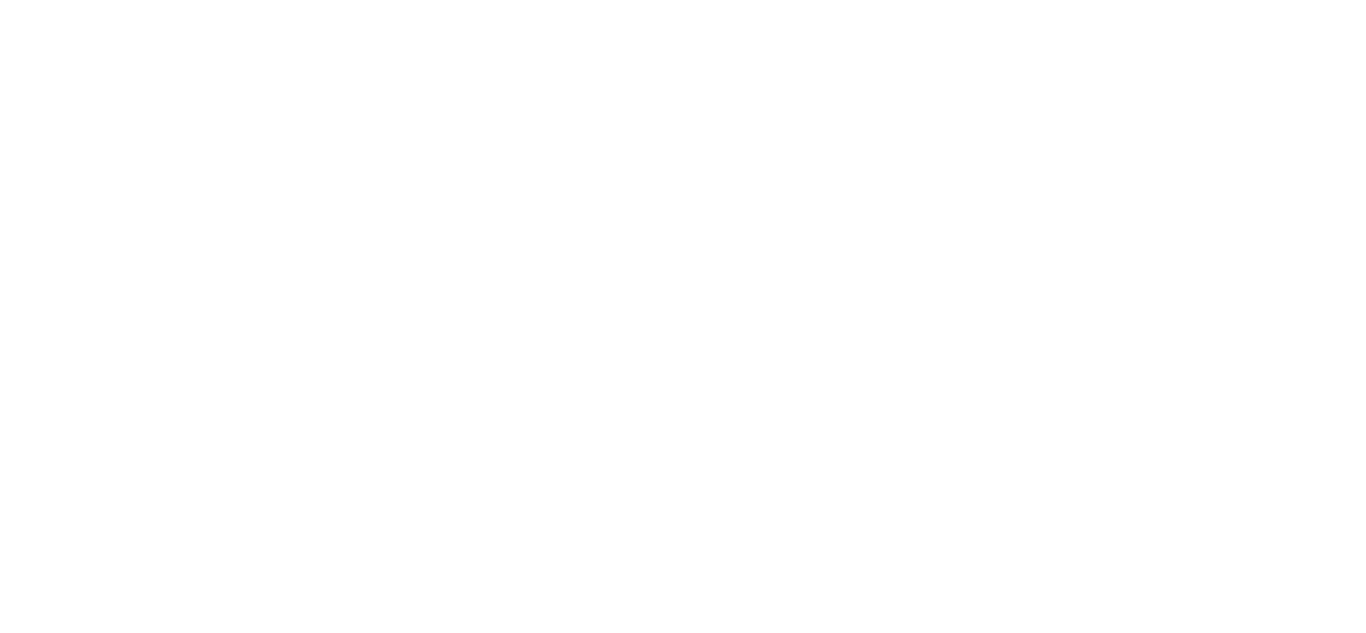 scroll, scrollTop: 0, scrollLeft: 0, axis: both 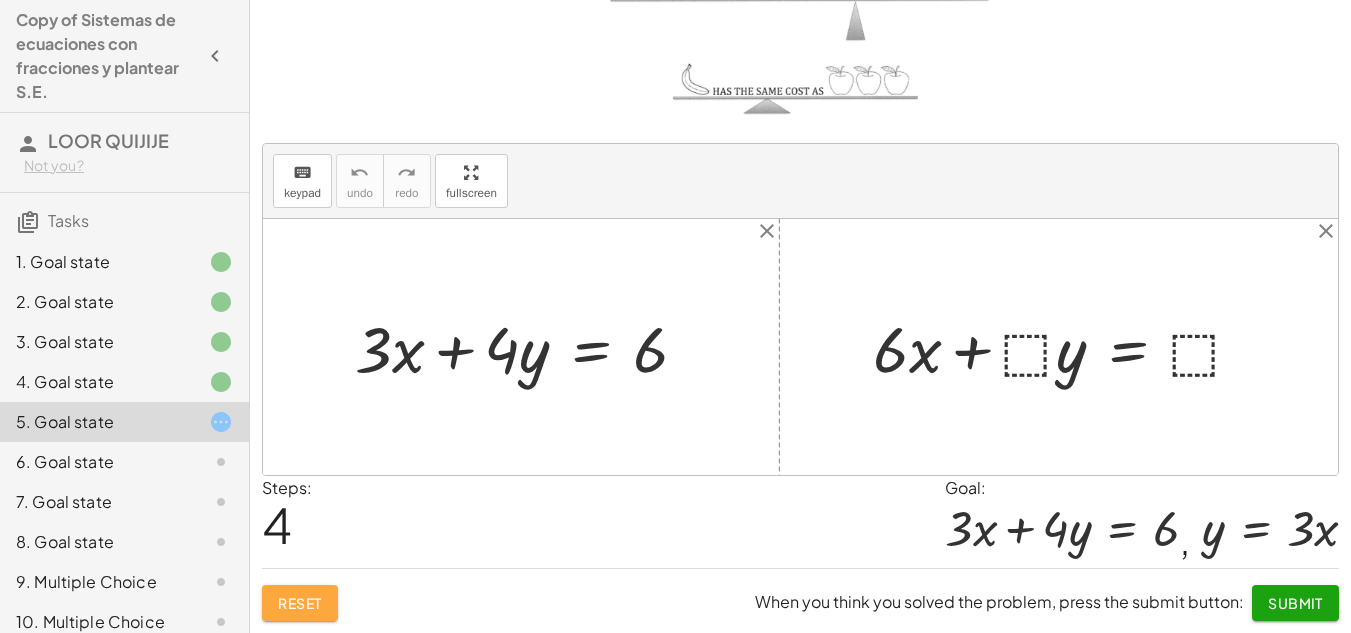 click on "Reset" at bounding box center [300, 603] 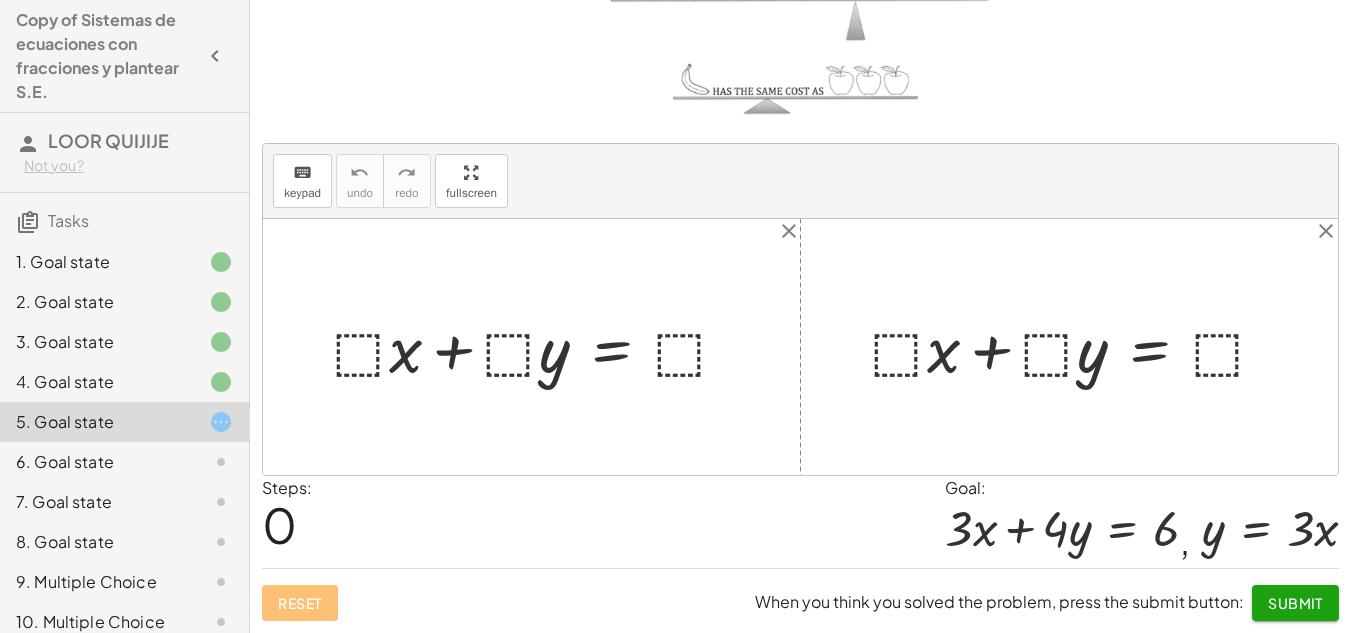click at bounding box center (539, 346) 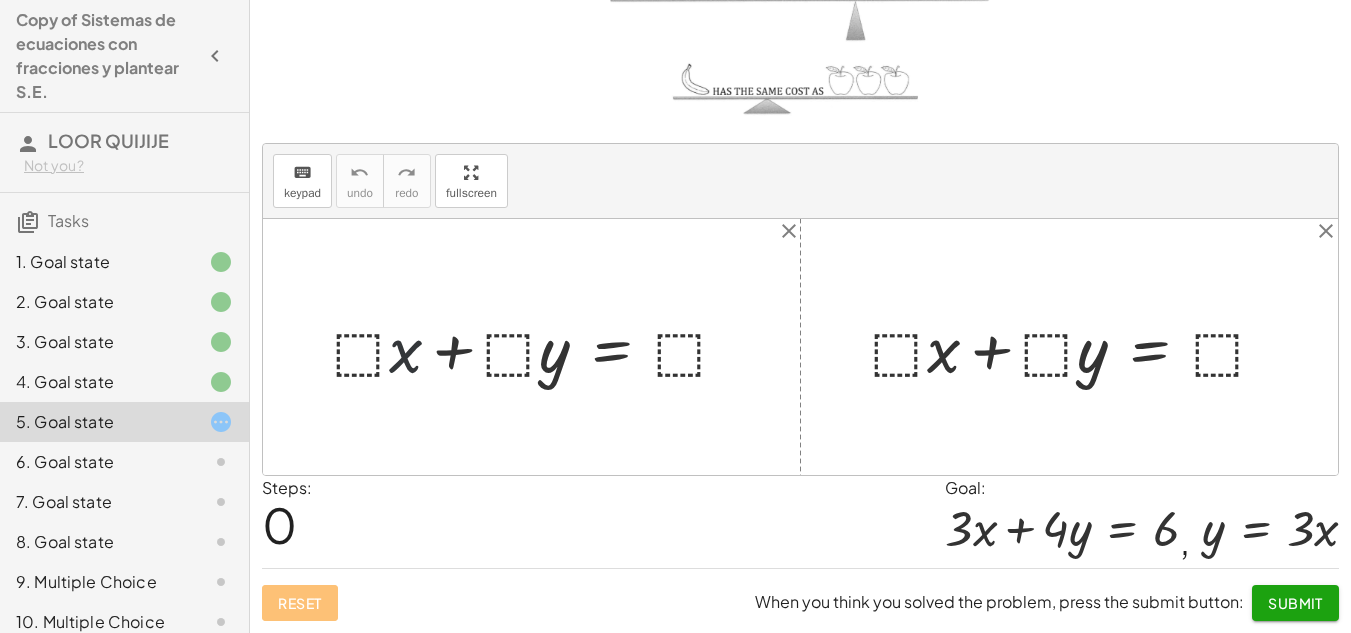 click at bounding box center (539, 346) 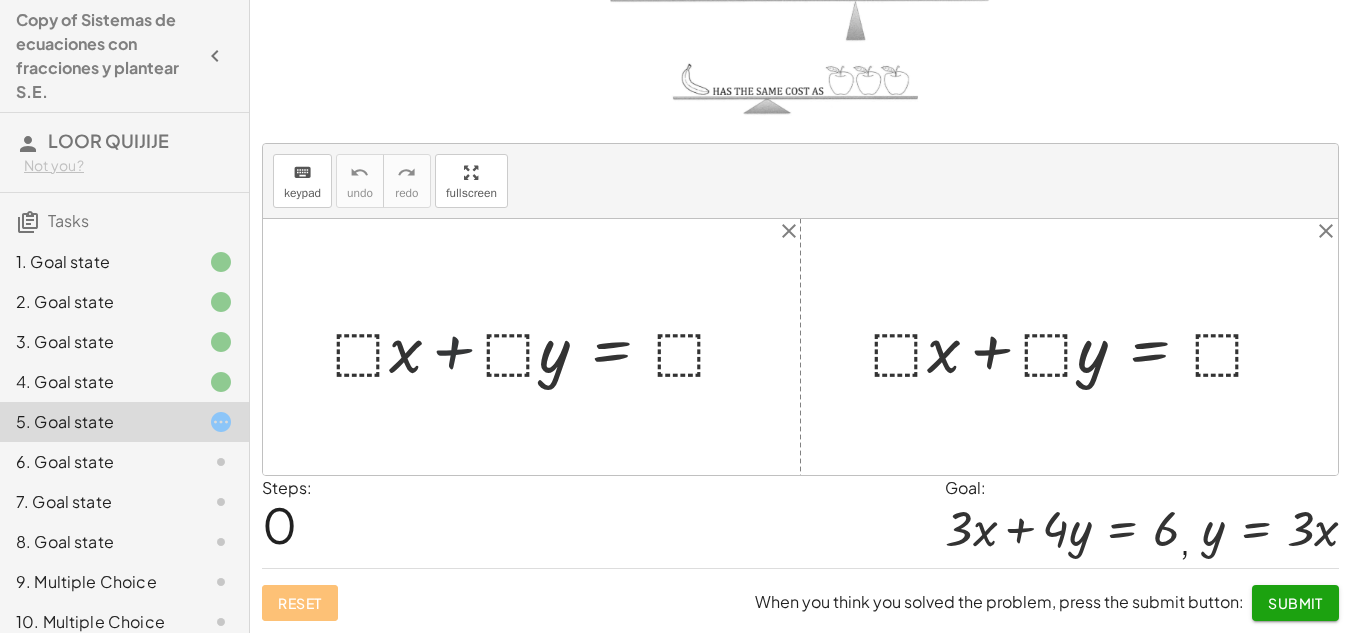 click at bounding box center (539, 346) 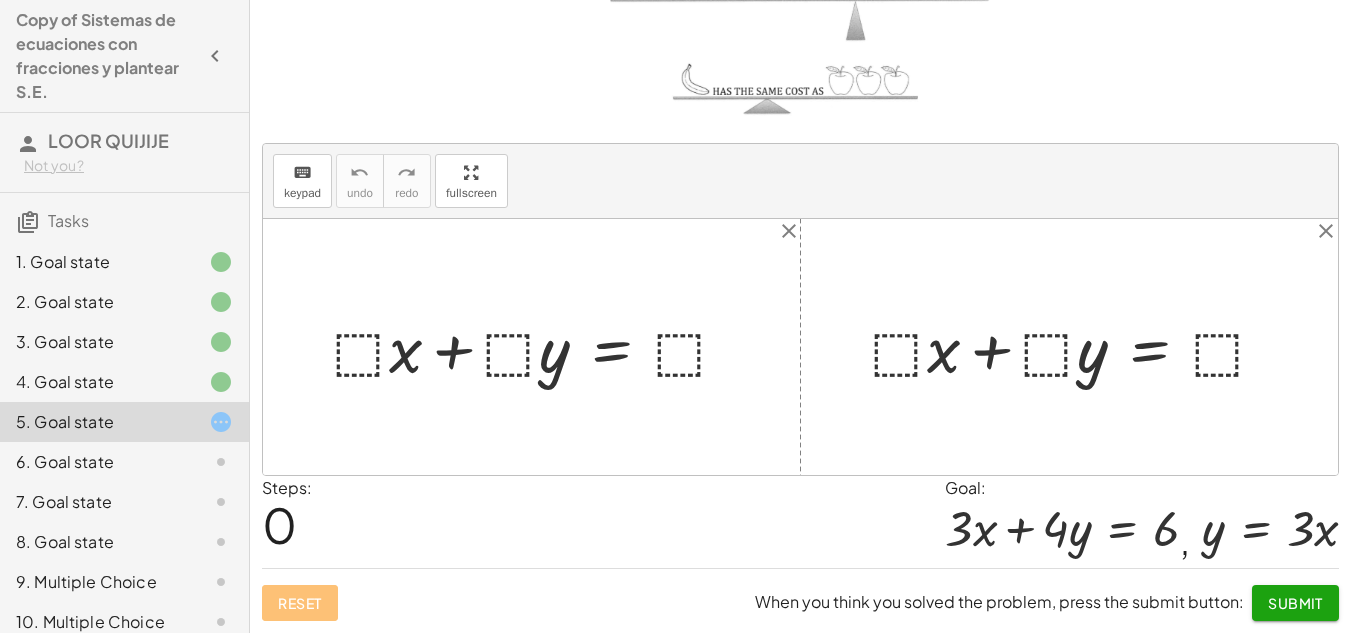 click at bounding box center (539, 346) 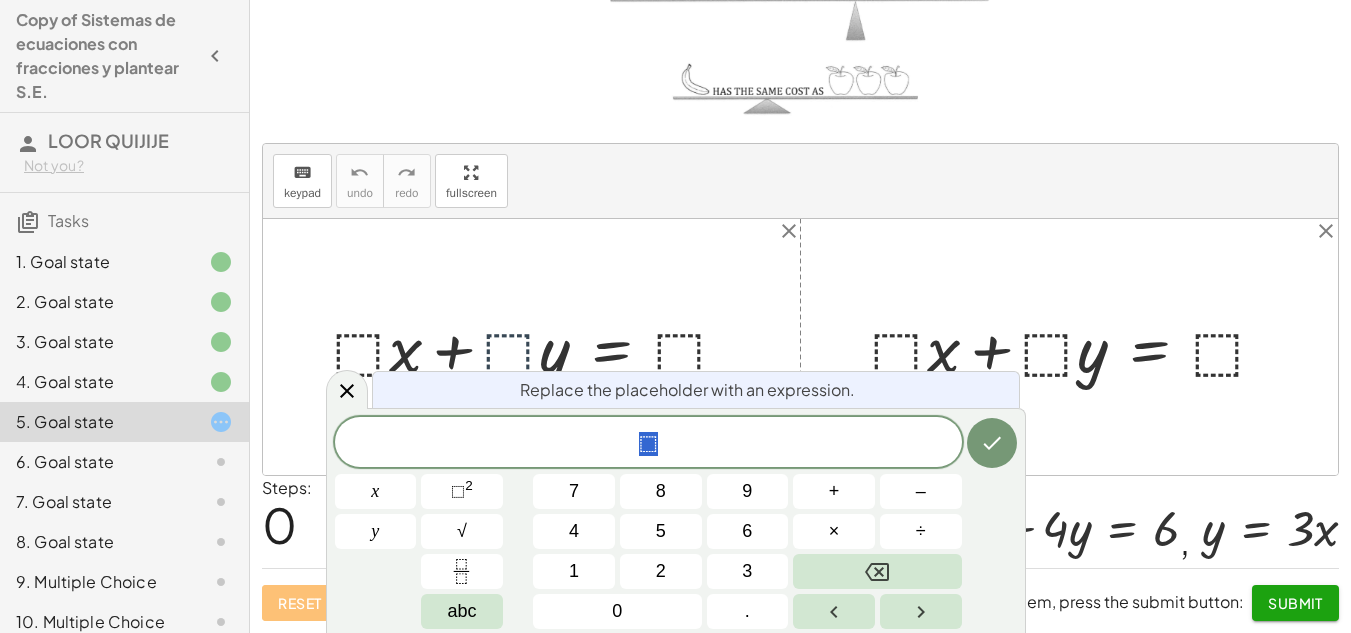 click at bounding box center [539, 346] 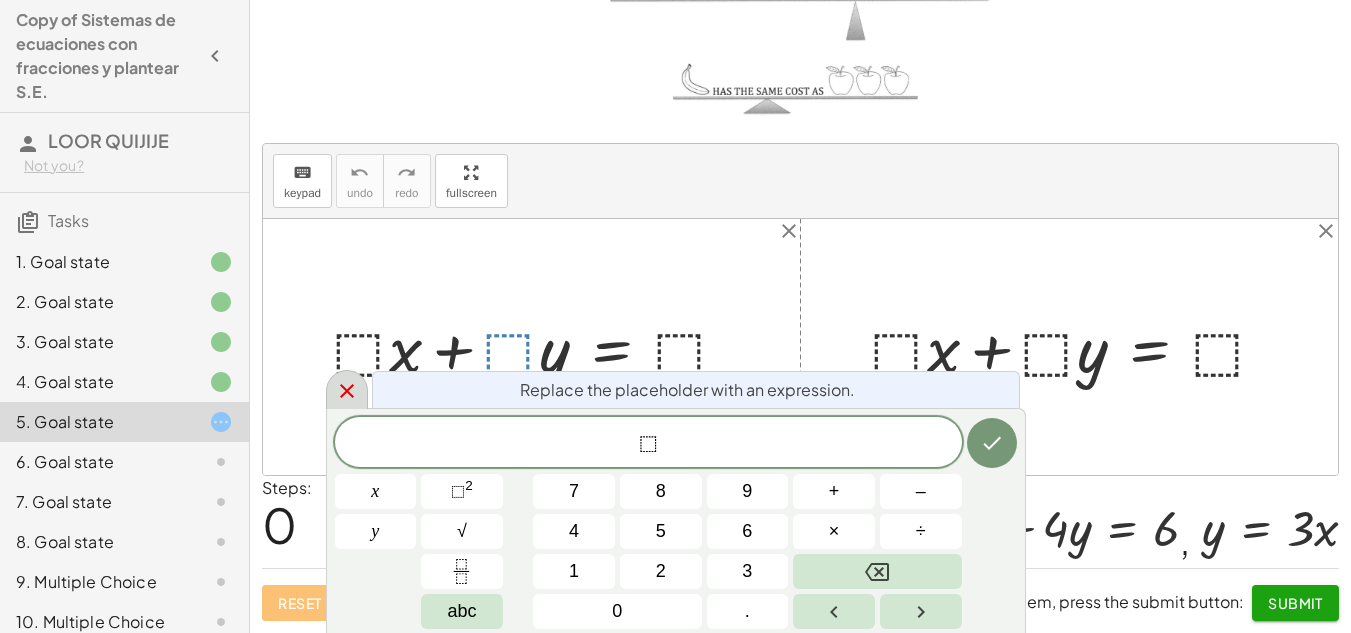 click 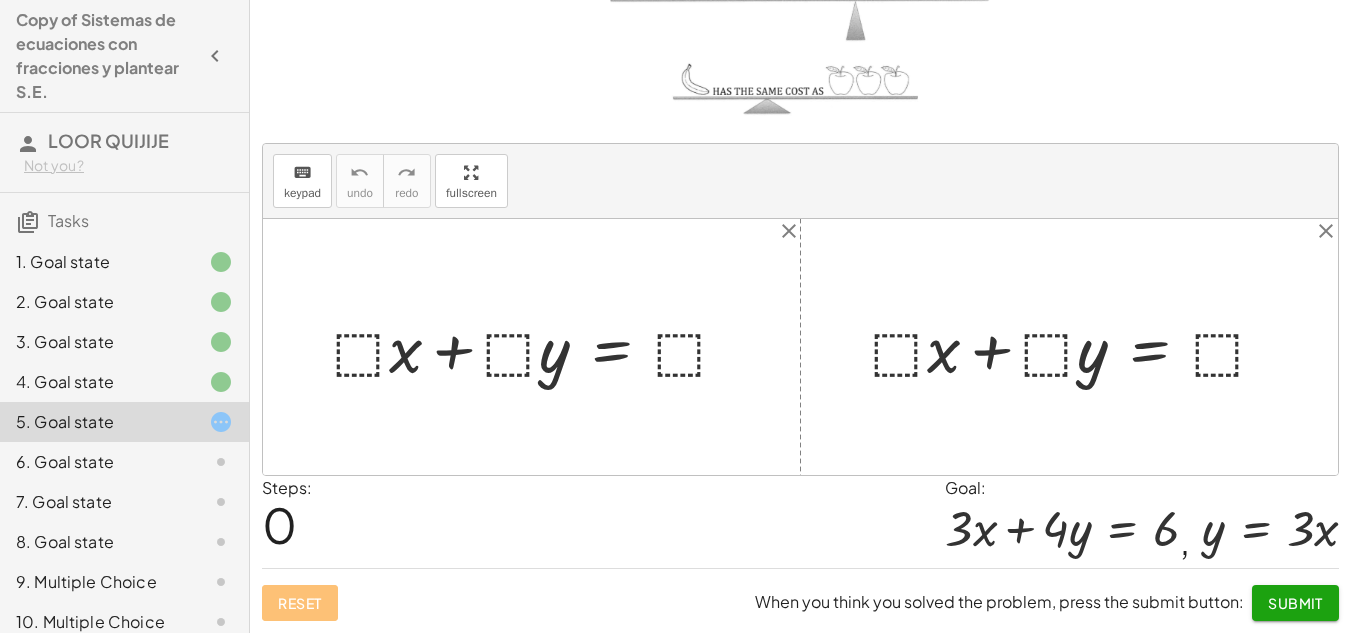 click at bounding box center [1077, 346] 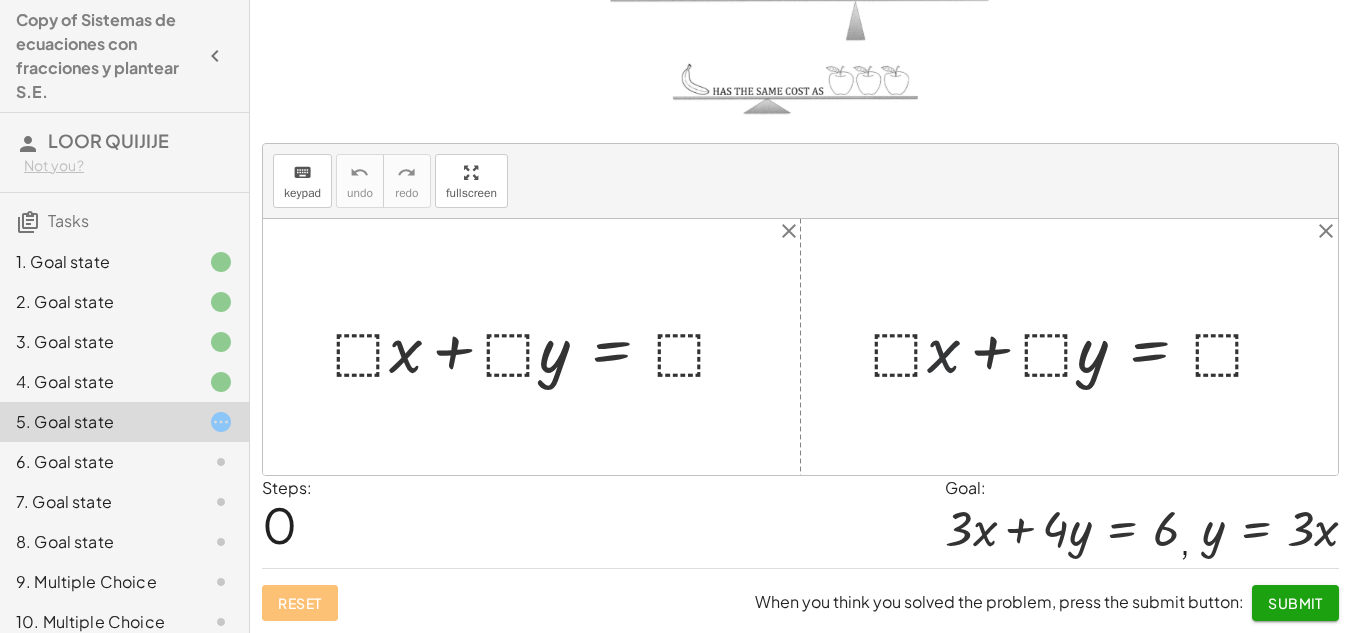 click at bounding box center [1077, 346] 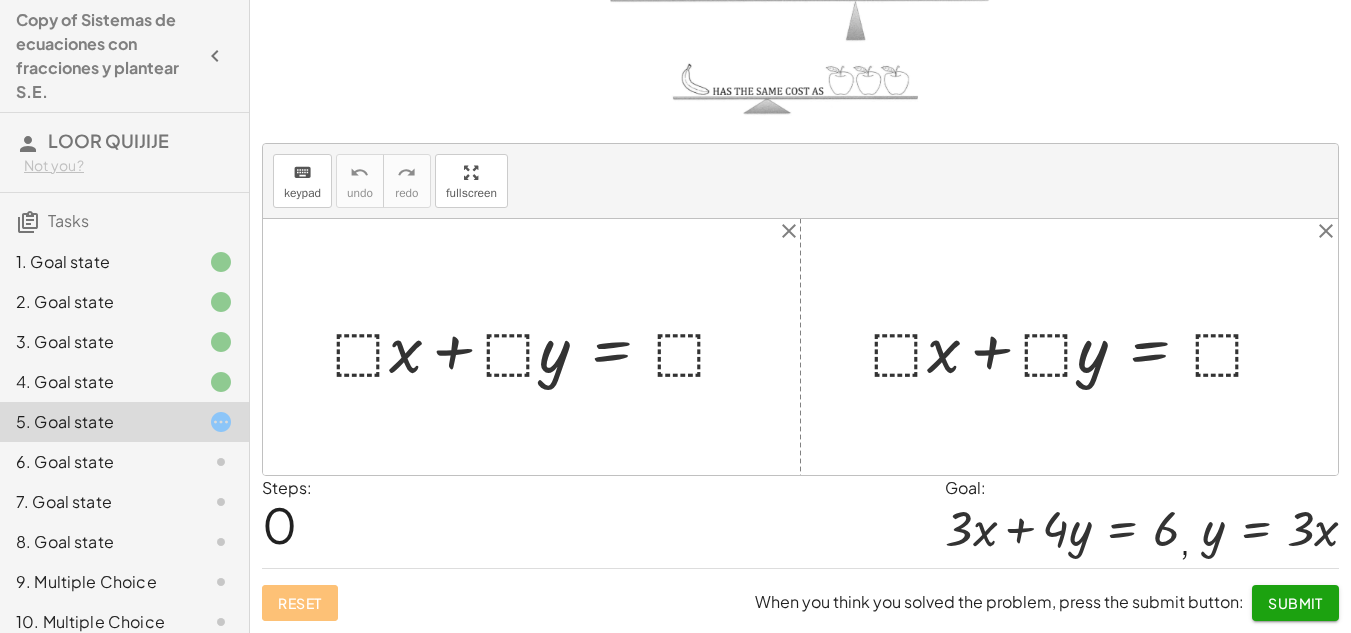 click at bounding box center (1077, 346) 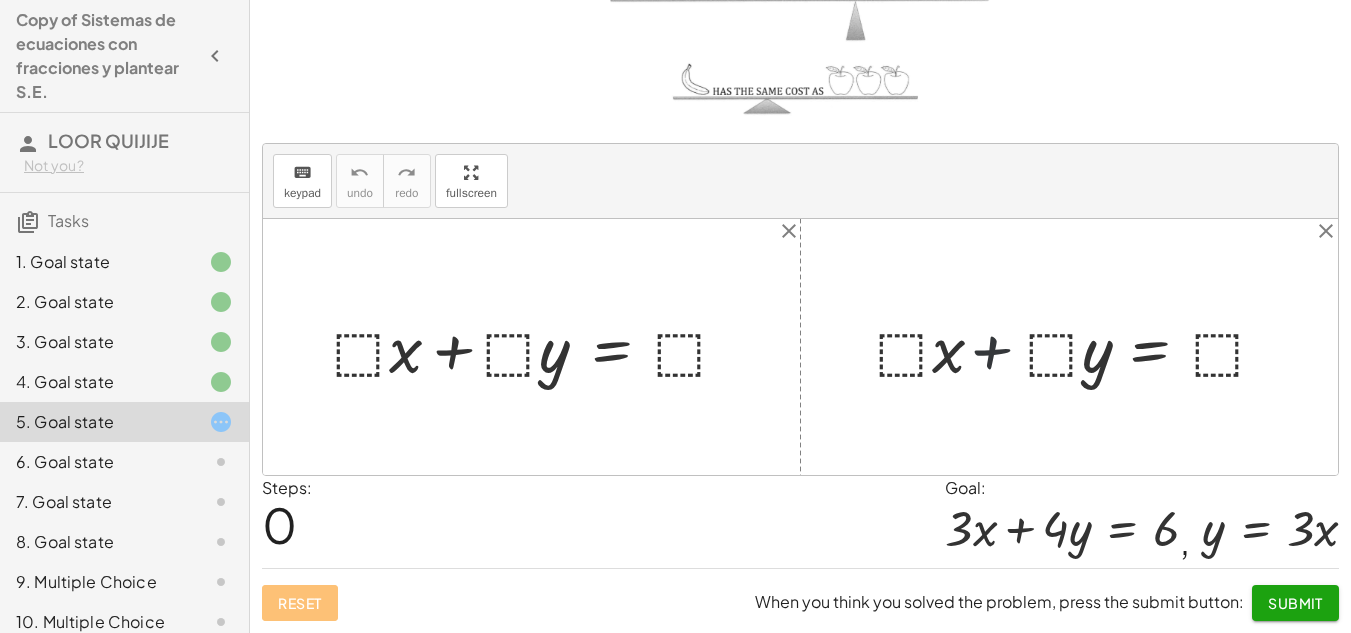 click at bounding box center [1077, 346] 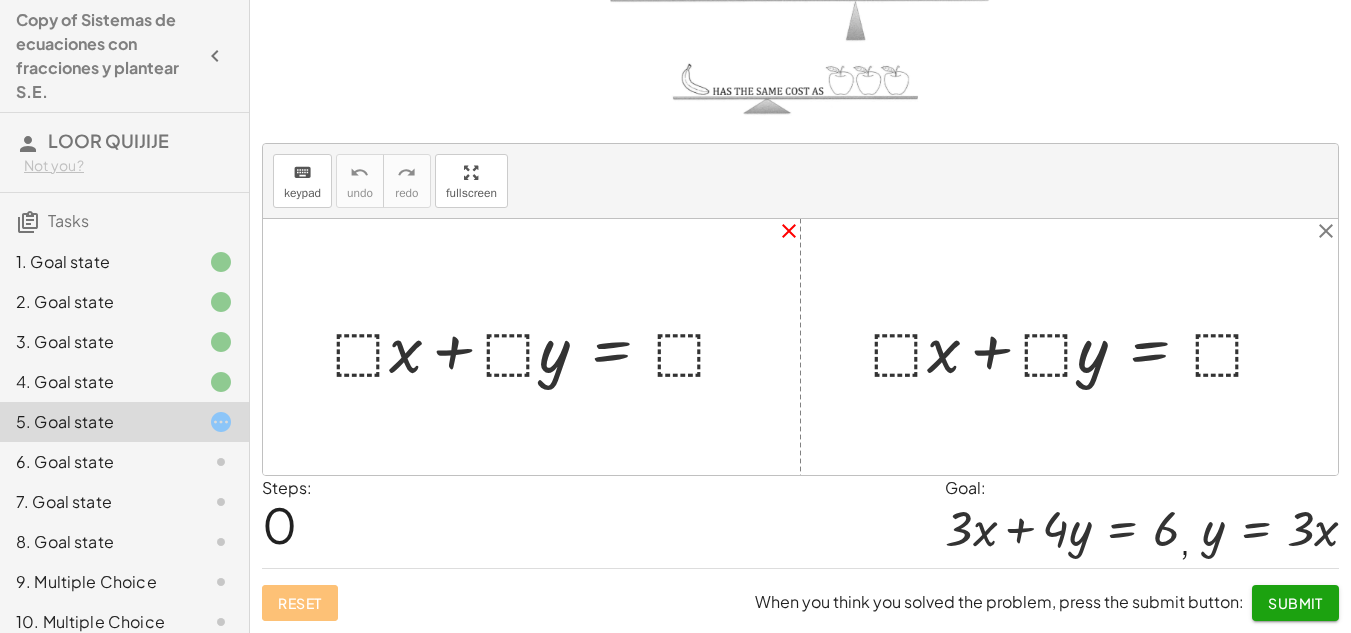 click on "close" at bounding box center [789, 231] 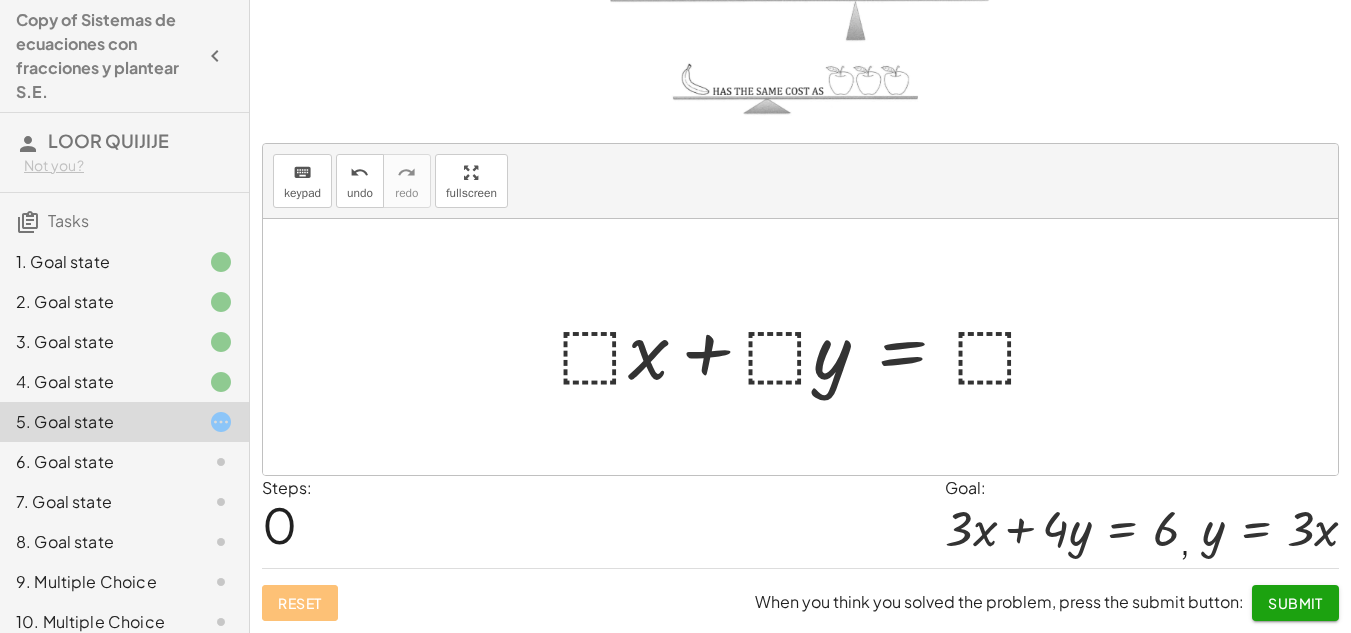 click at bounding box center (808, 347) 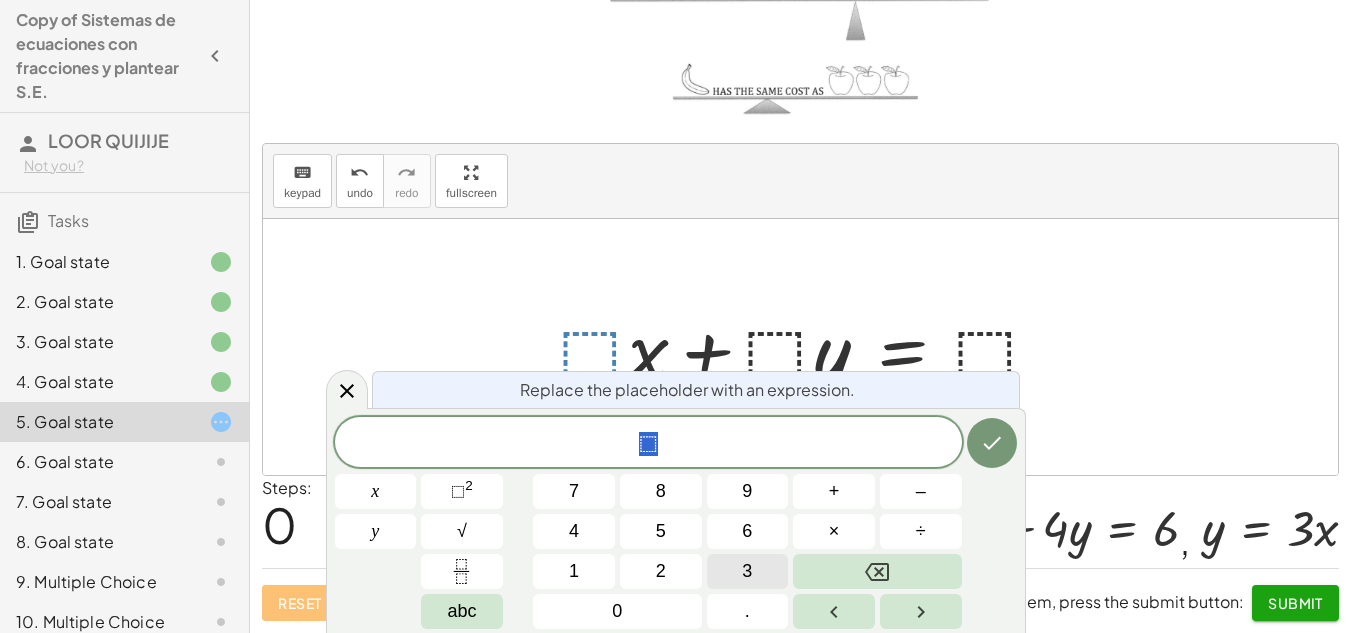 click on "3" at bounding box center (748, 571) 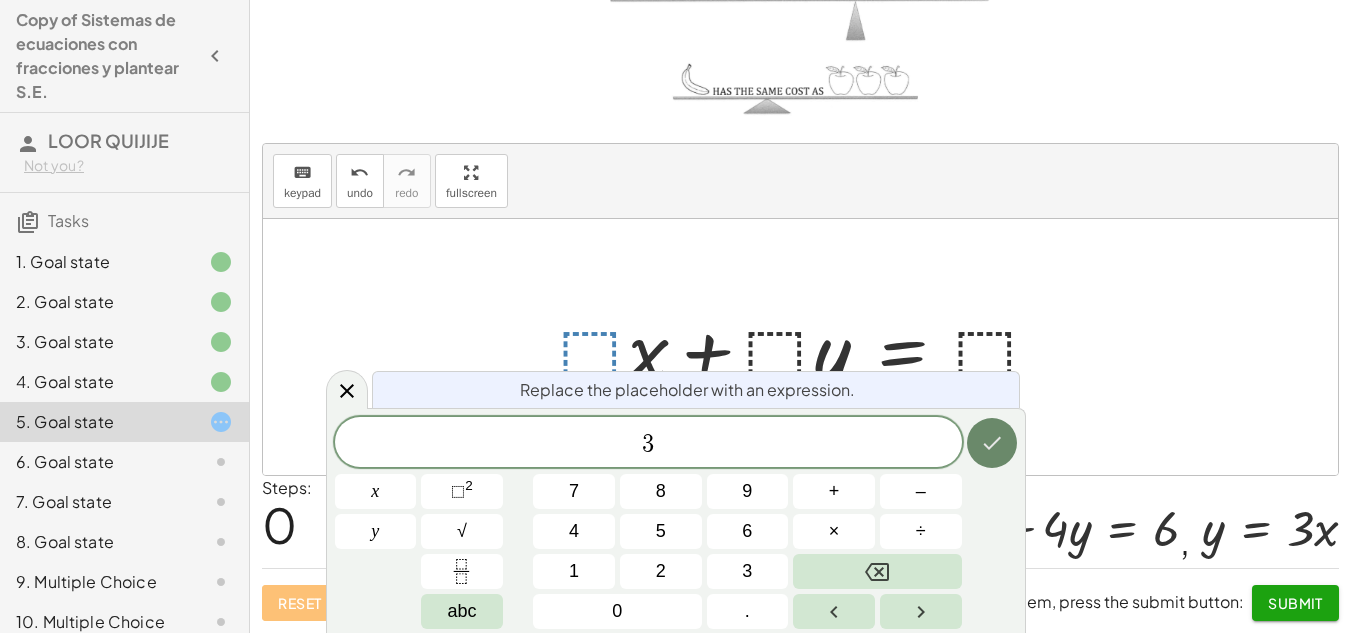 click at bounding box center [992, 443] 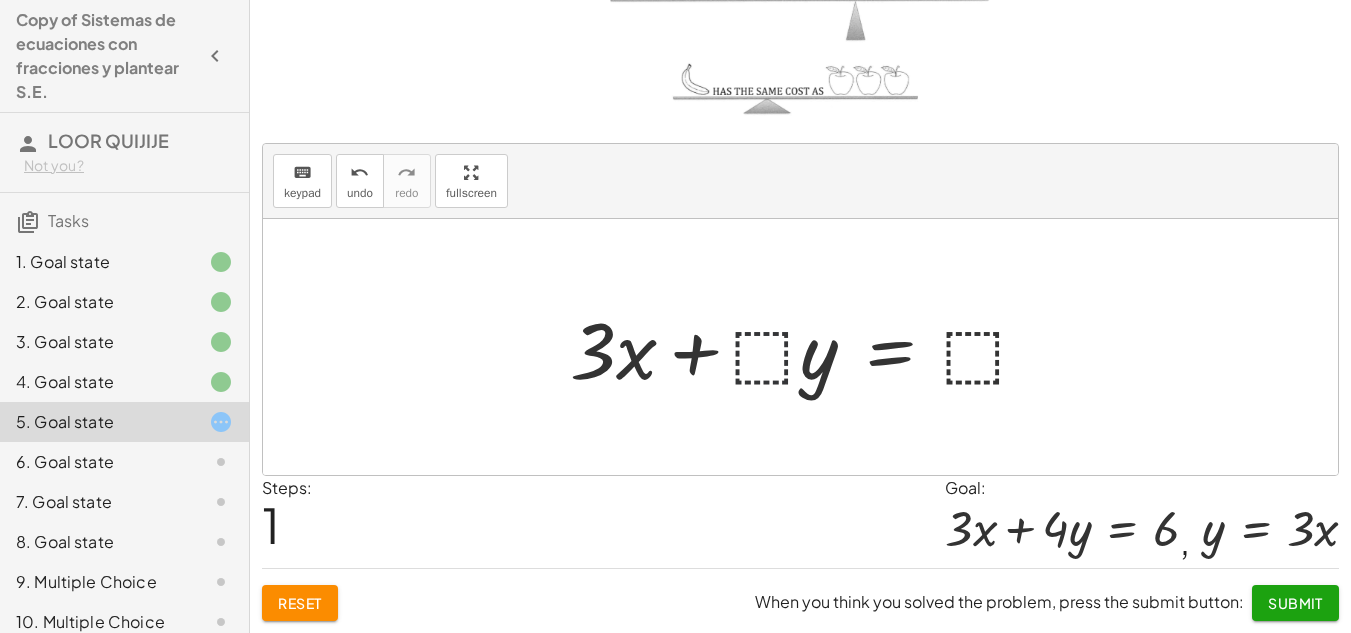 click at bounding box center [808, 347] 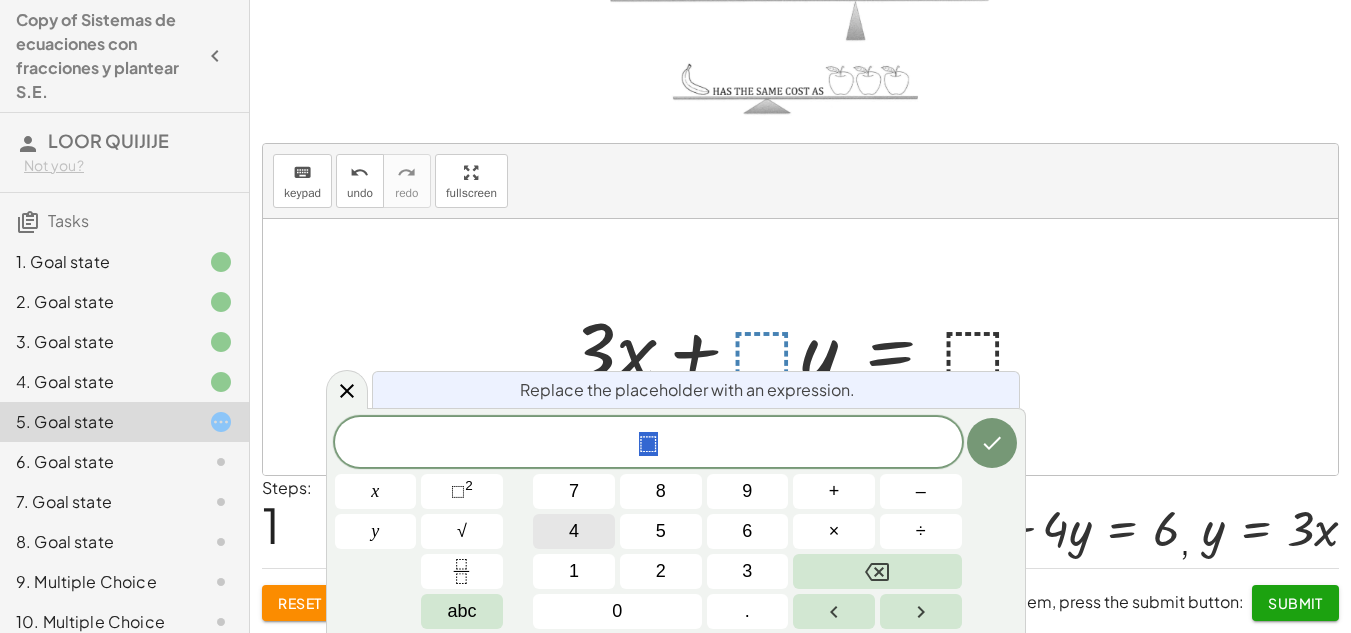 click on "4" at bounding box center (574, 531) 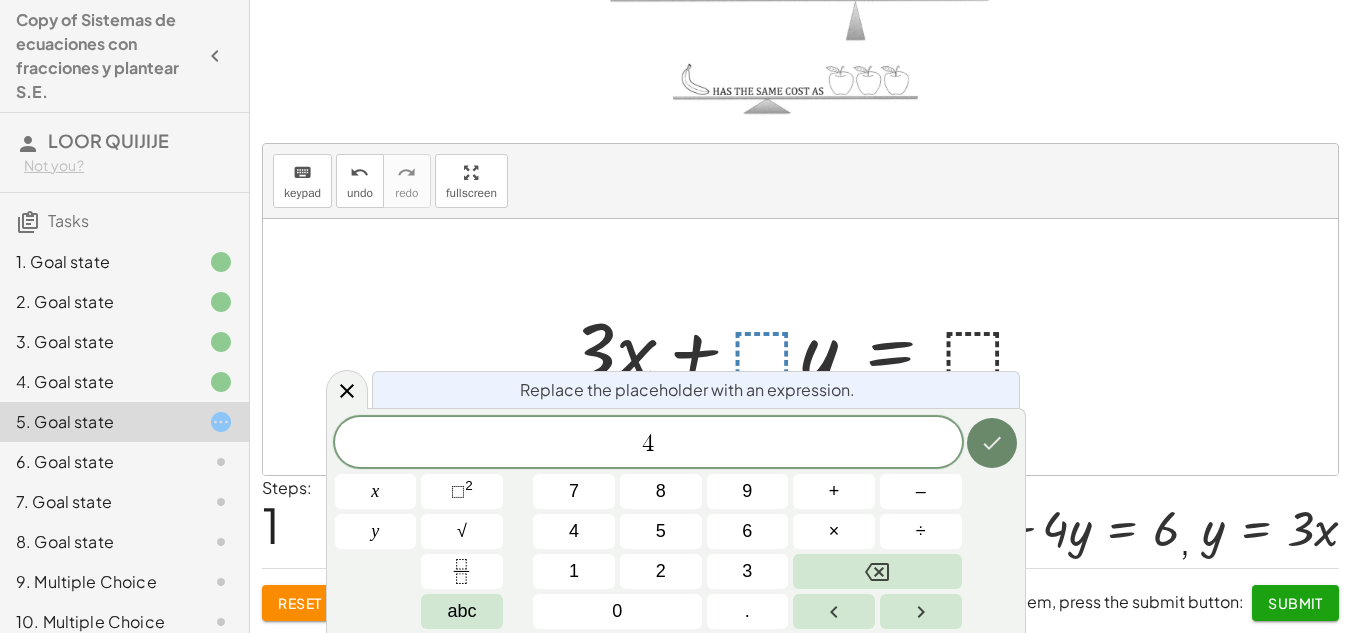 click at bounding box center (992, 443) 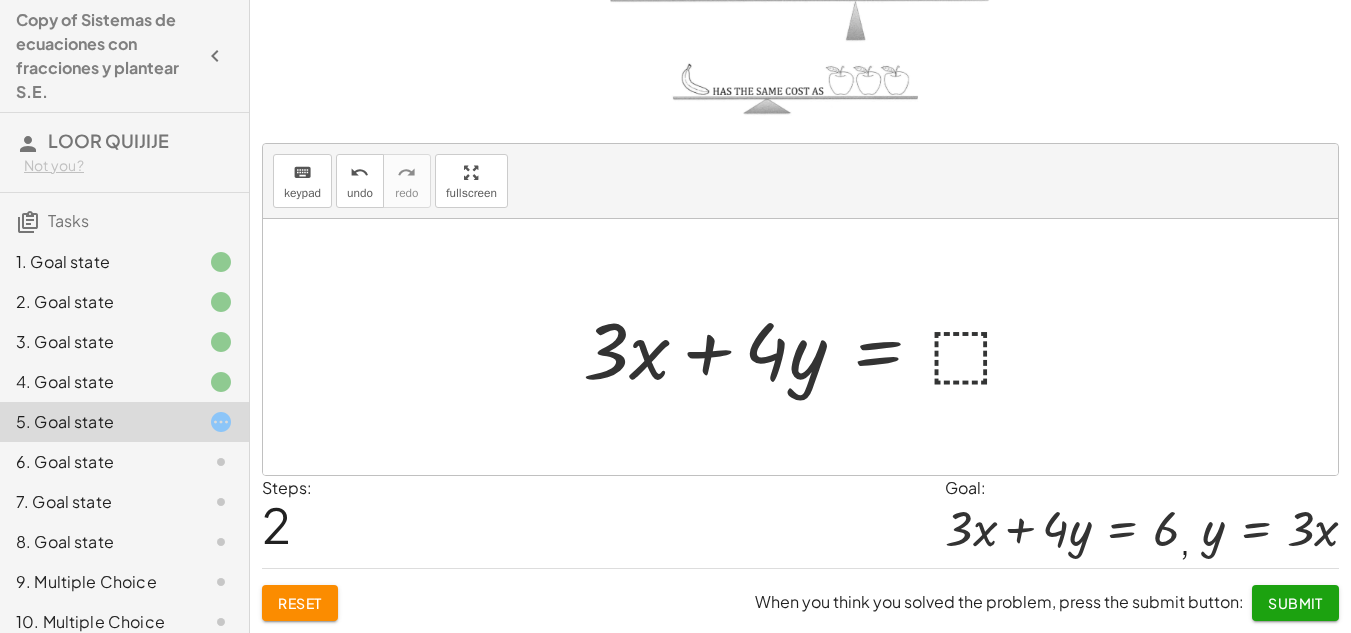 click at bounding box center [808, 347] 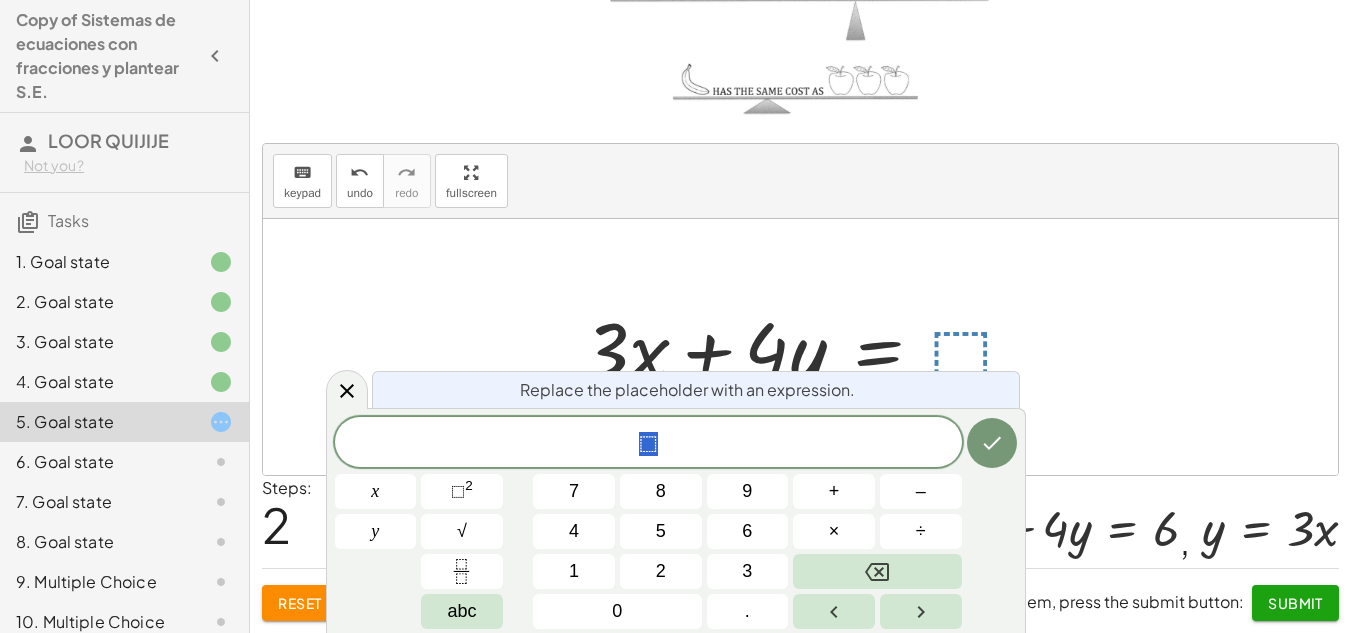 click at bounding box center [808, 347] 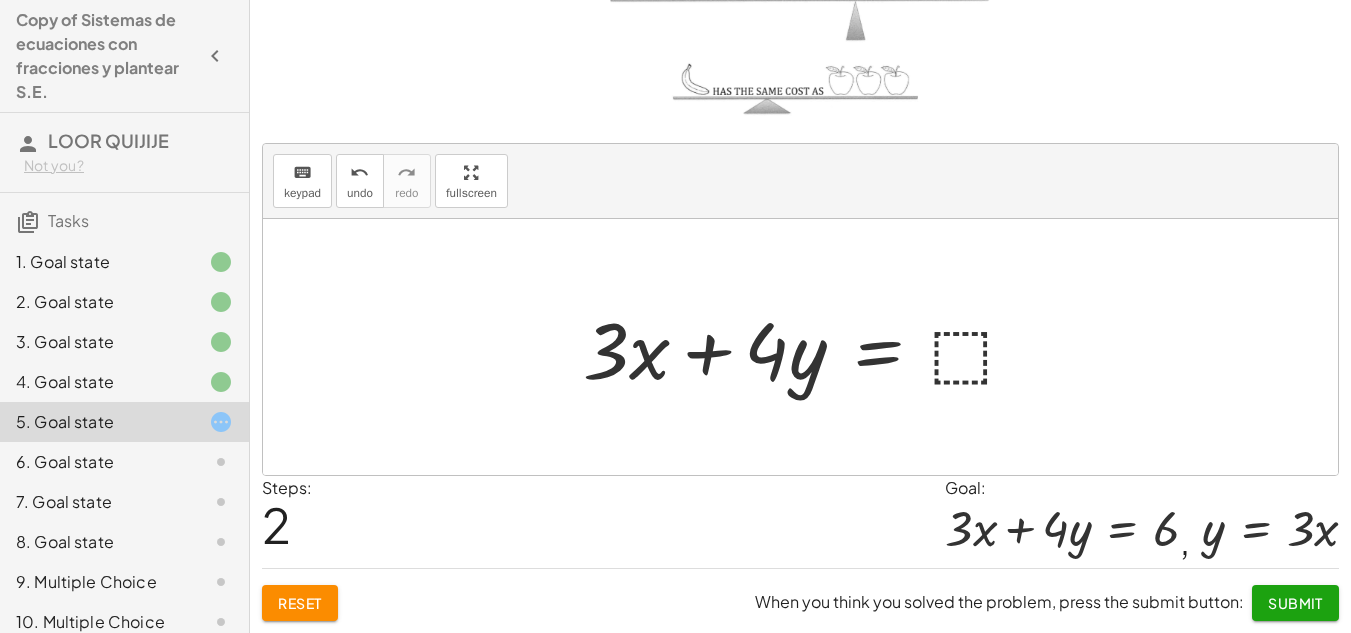 click at bounding box center (808, 347) 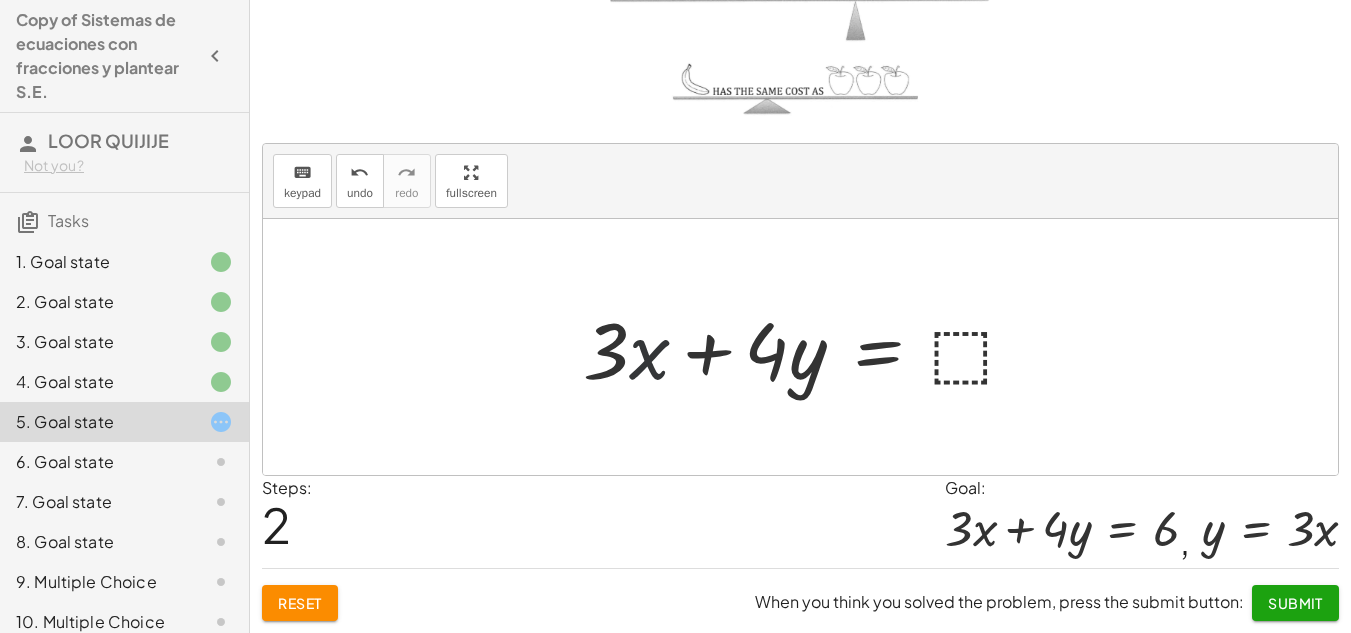 click at bounding box center (808, 347) 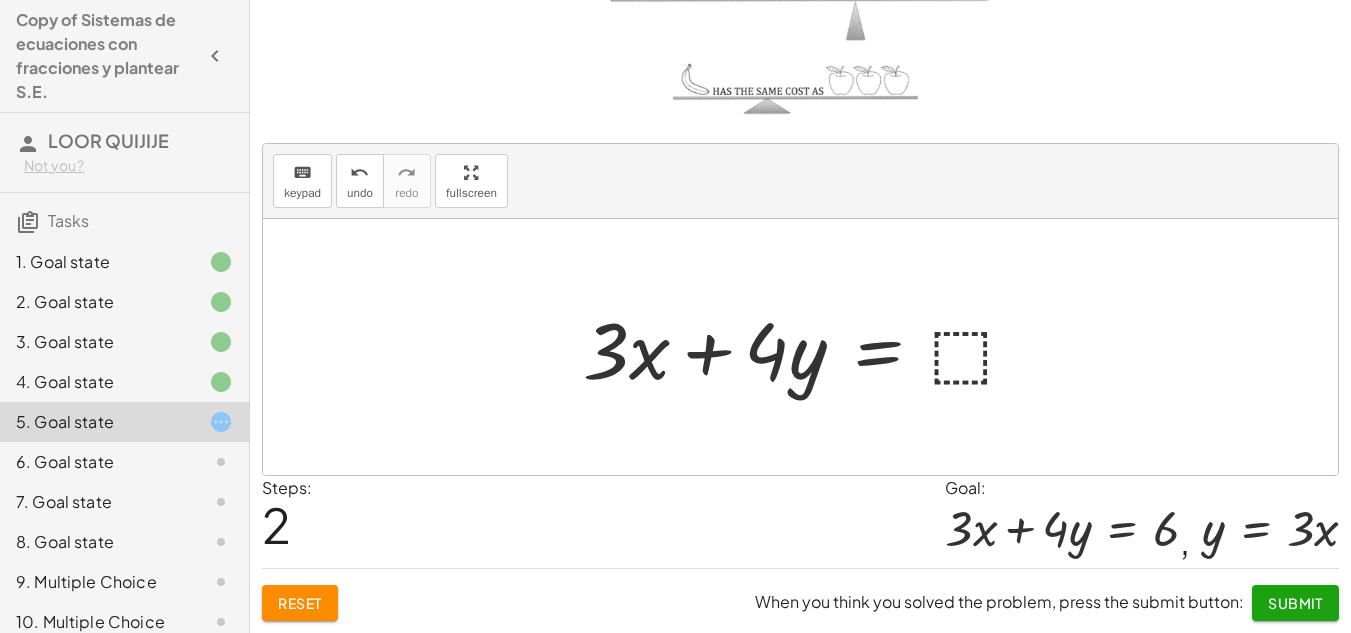 click at bounding box center [808, 347] 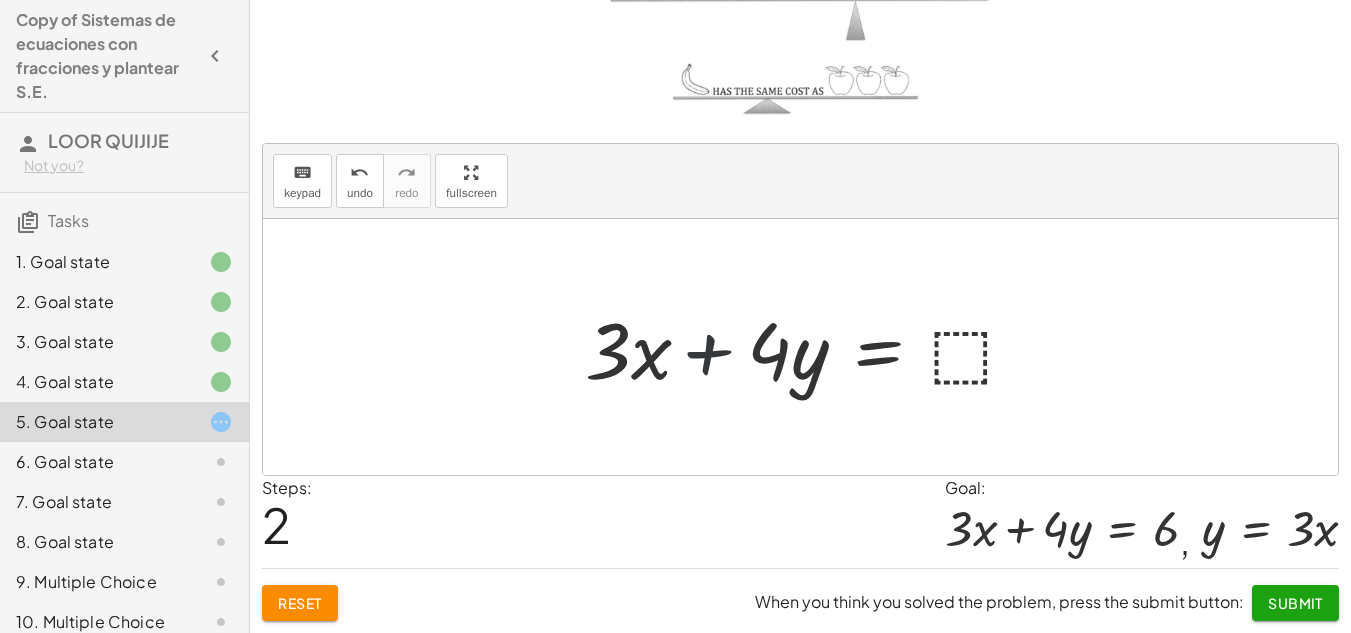 click at bounding box center (808, 347) 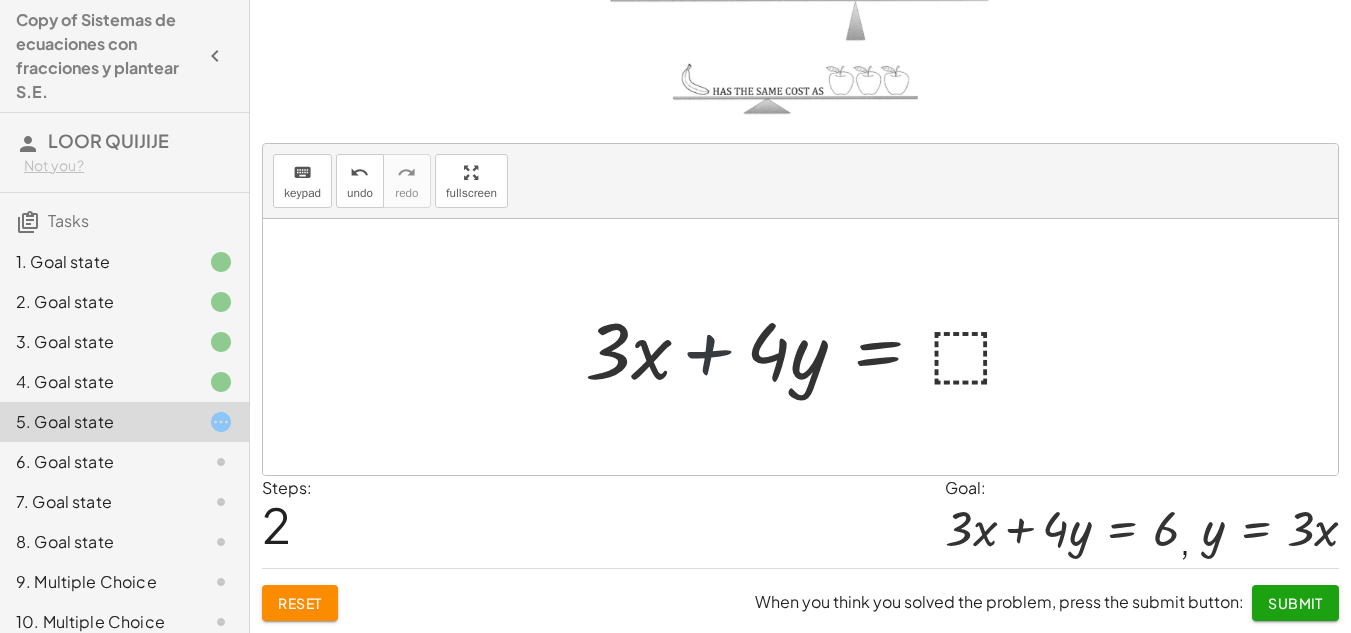 click at bounding box center (808, 347) 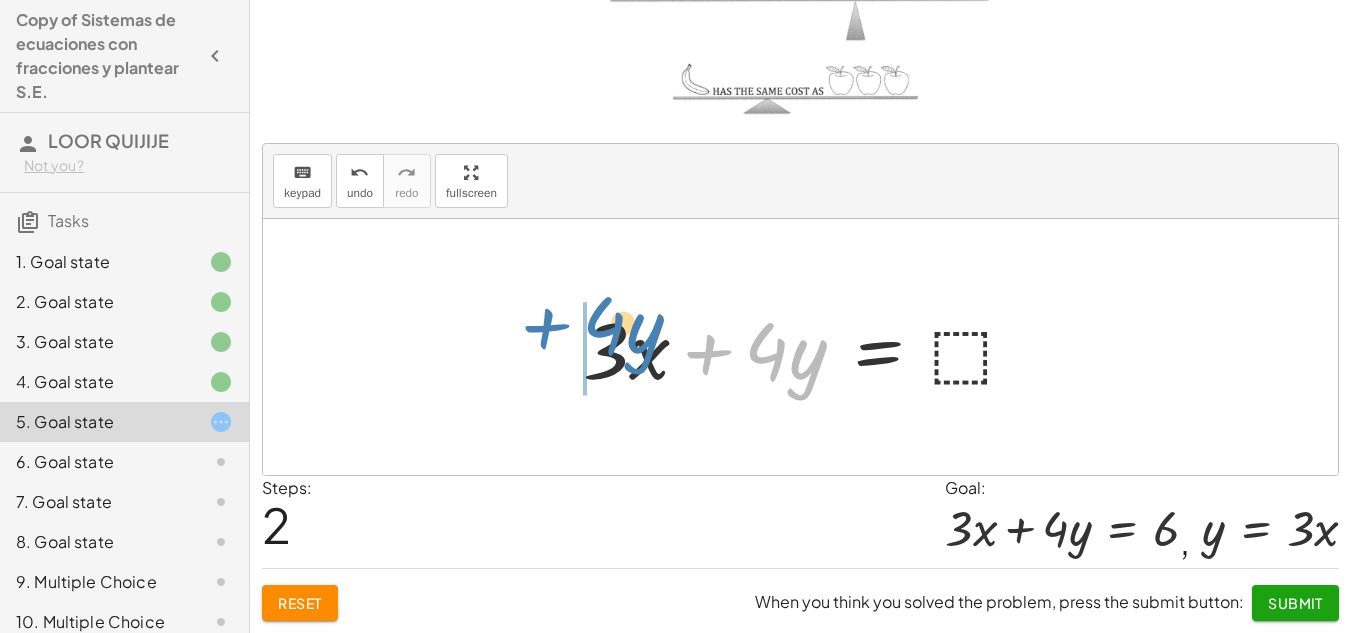 drag, startPoint x: 709, startPoint y: 352, endPoint x: 545, endPoint y: 331, distance: 165.33905 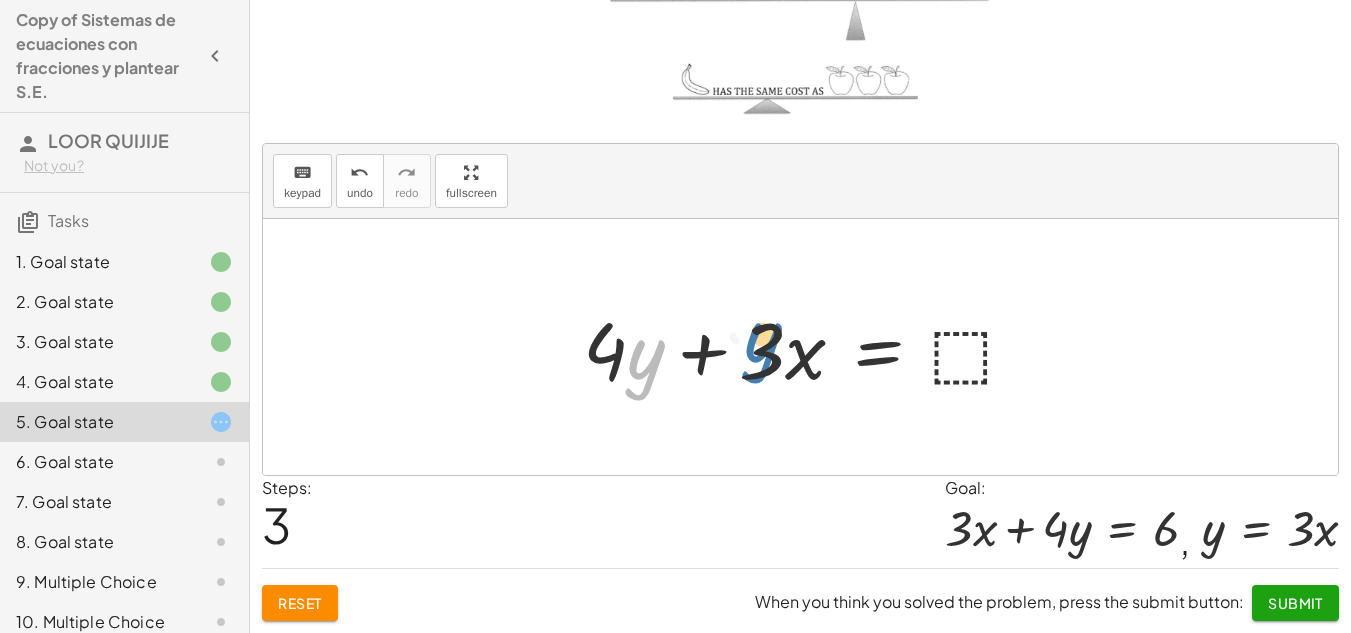 drag, startPoint x: 630, startPoint y: 352, endPoint x: 782, endPoint y: 343, distance: 152.26622 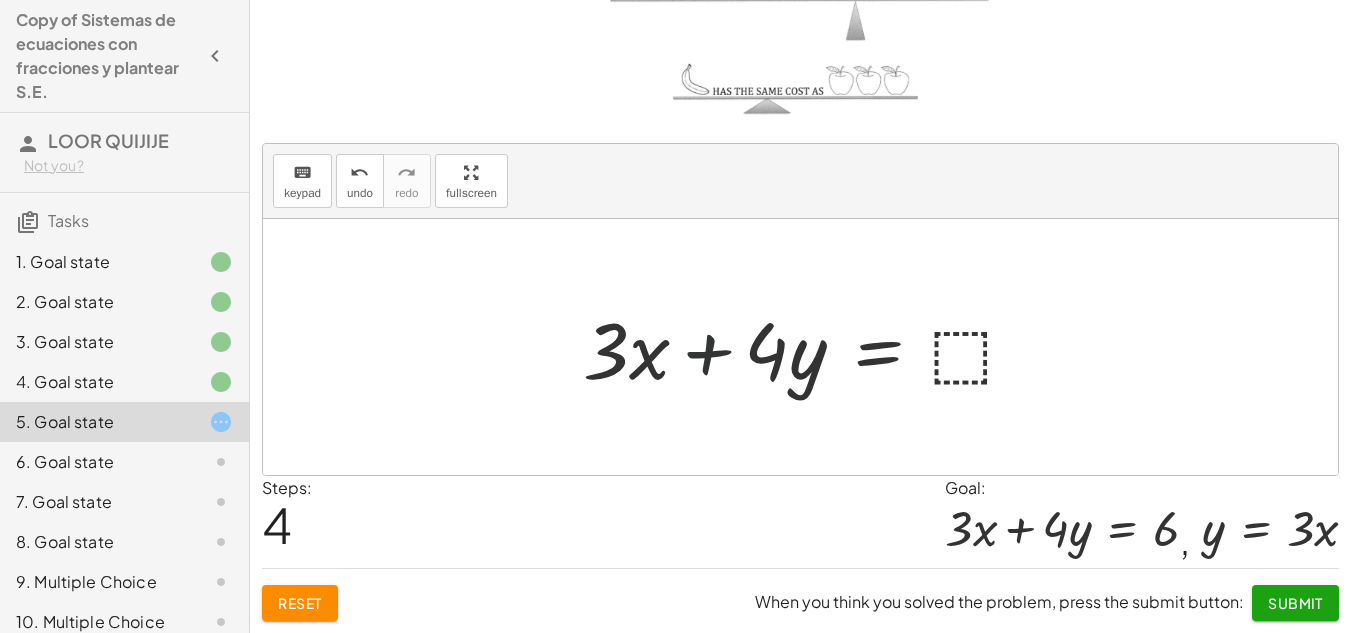 click at bounding box center (808, 347) 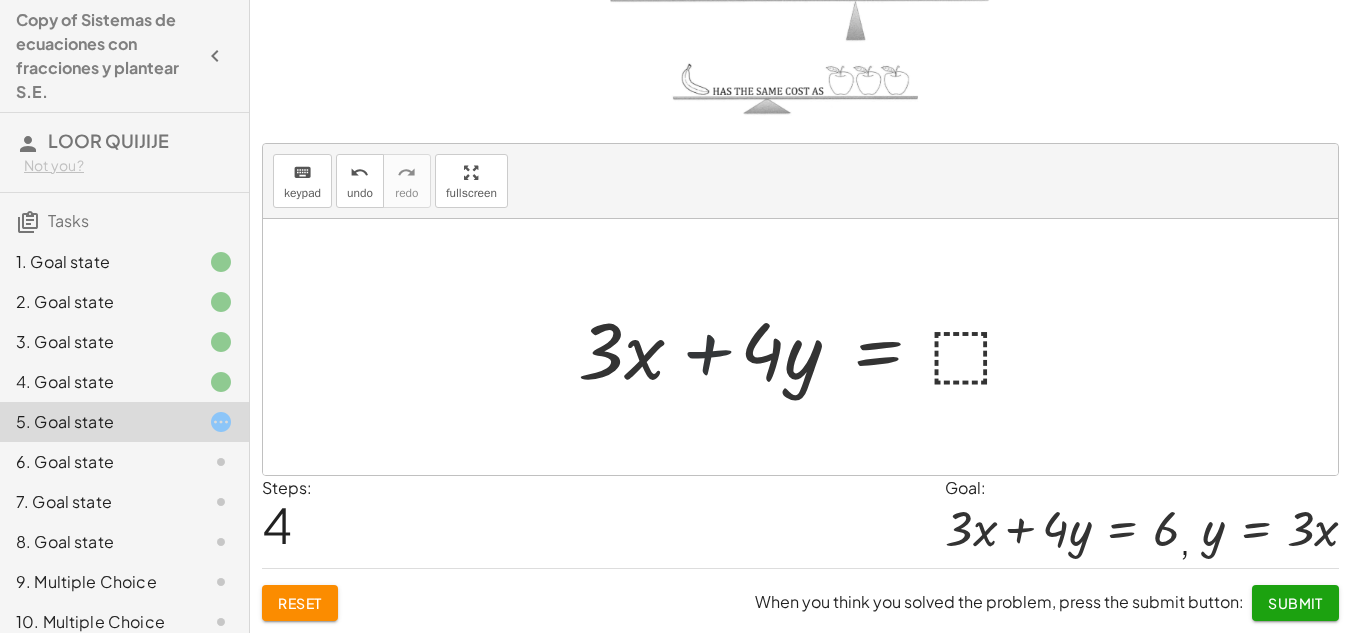 click at bounding box center [808, 347] 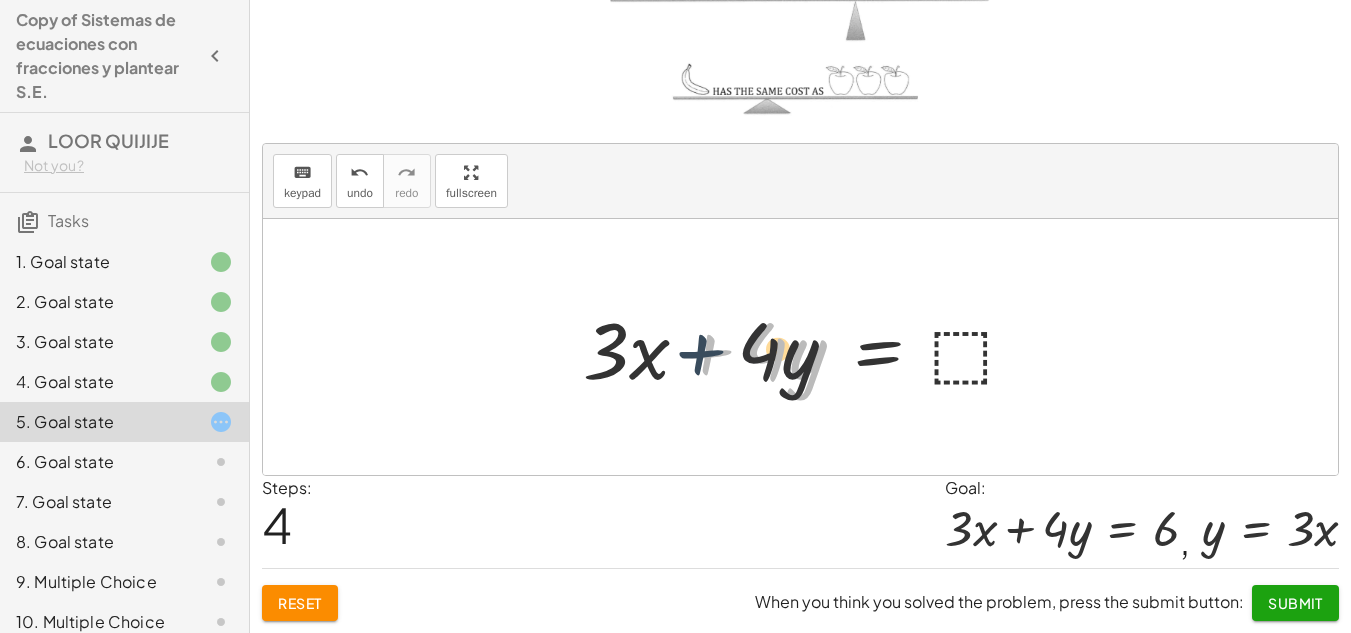 drag, startPoint x: 672, startPoint y: 349, endPoint x: 658, endPoint y: 350, distance: 14.035668 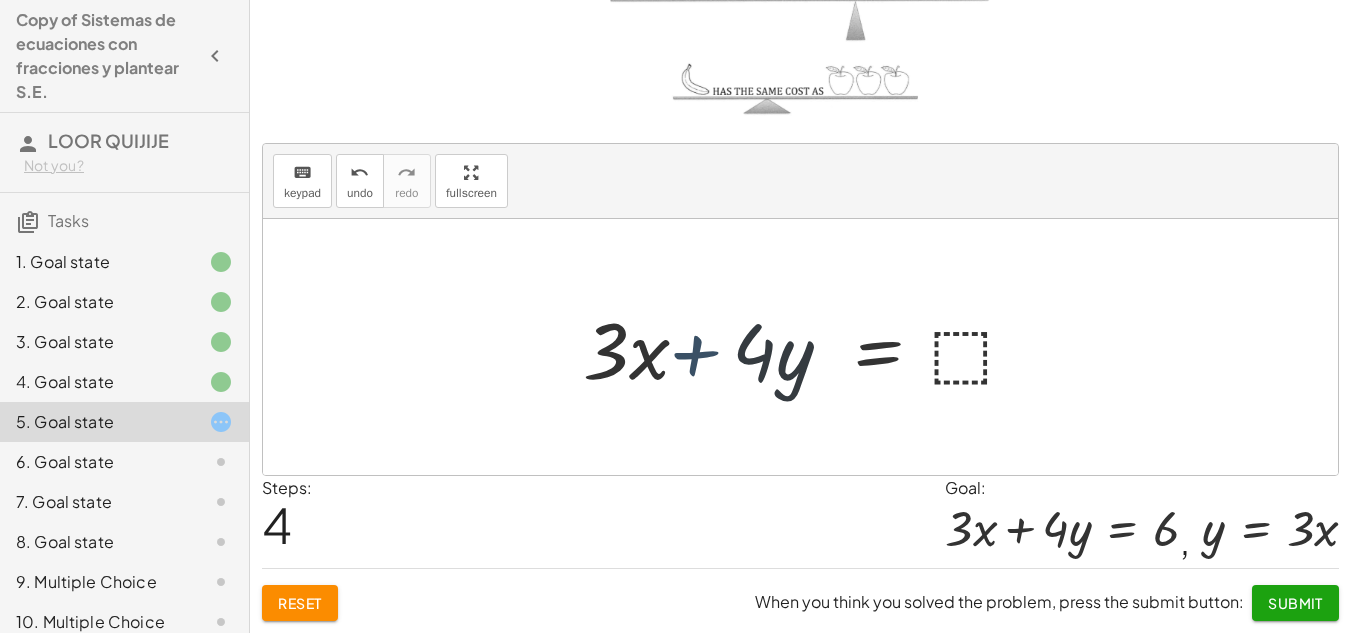 click at bounding box center [808, 347] 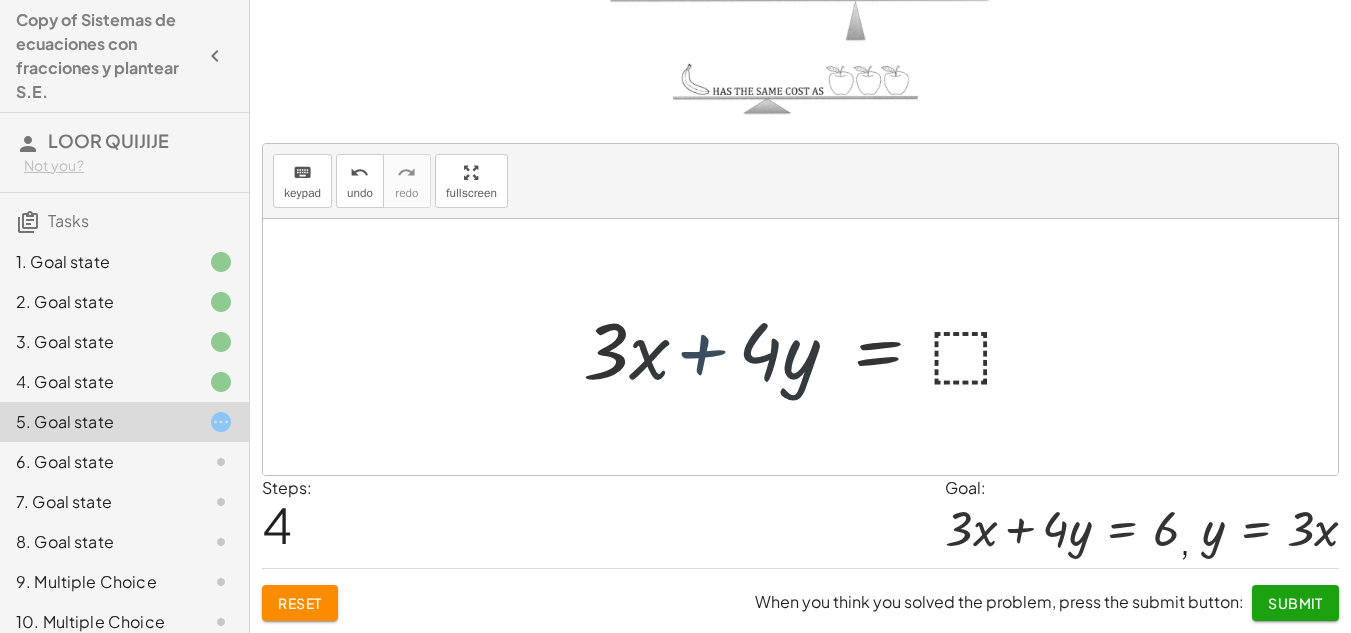 click at bounding box center [808, 347] 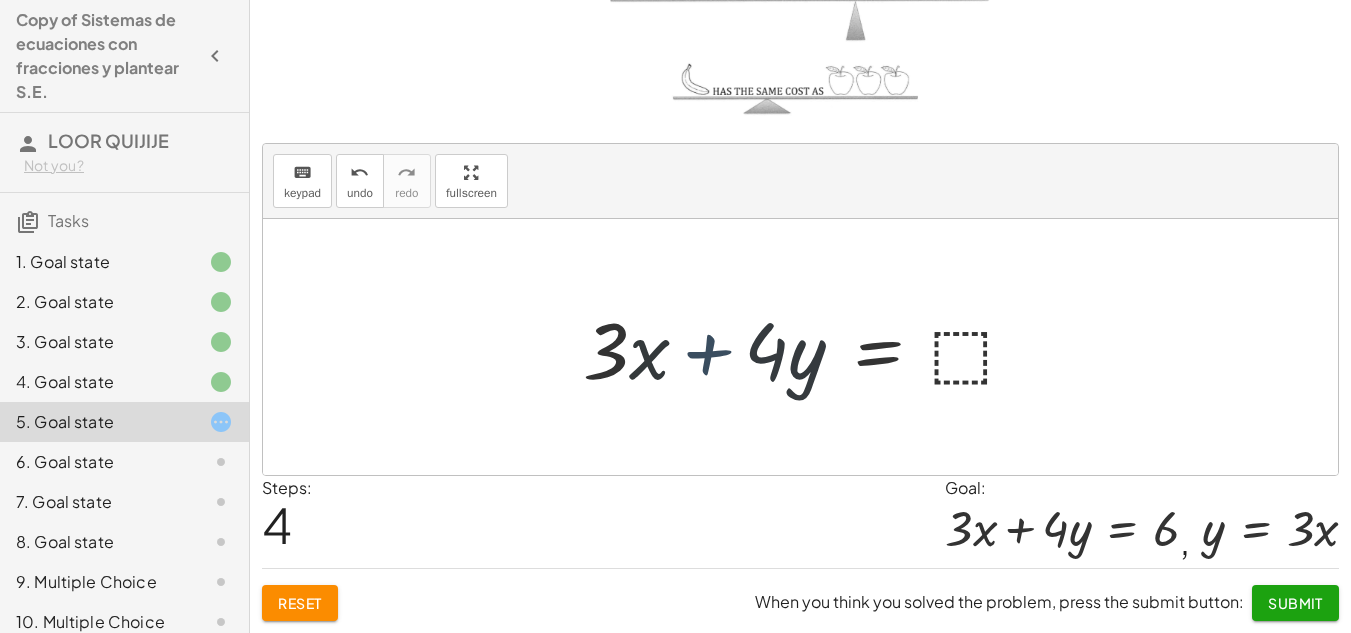 click at bounding box center [808, 347] 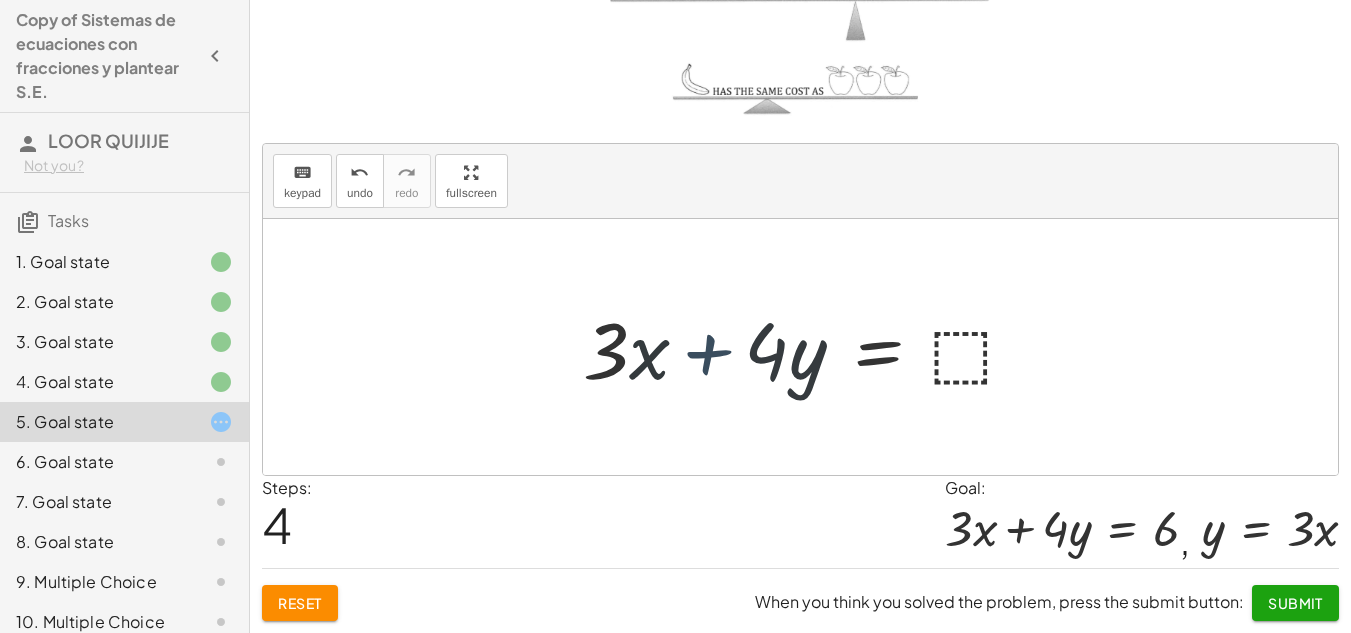 click at bounding box center (808, 347) 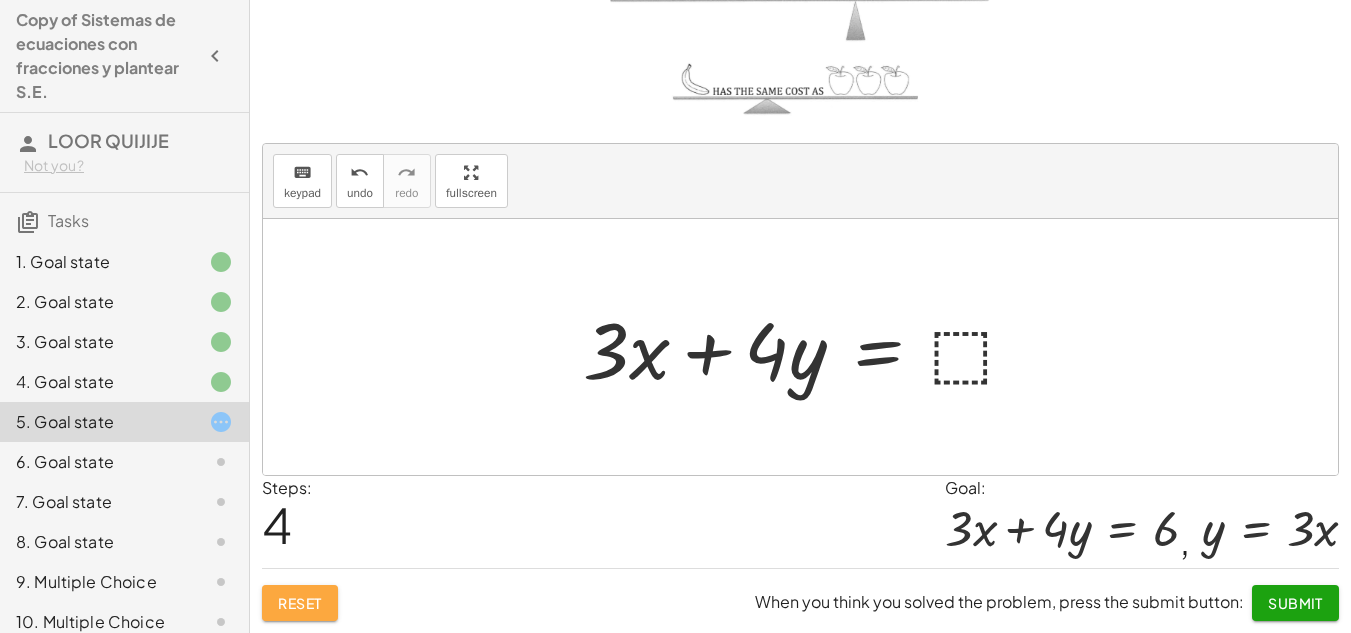 click on "Reset" 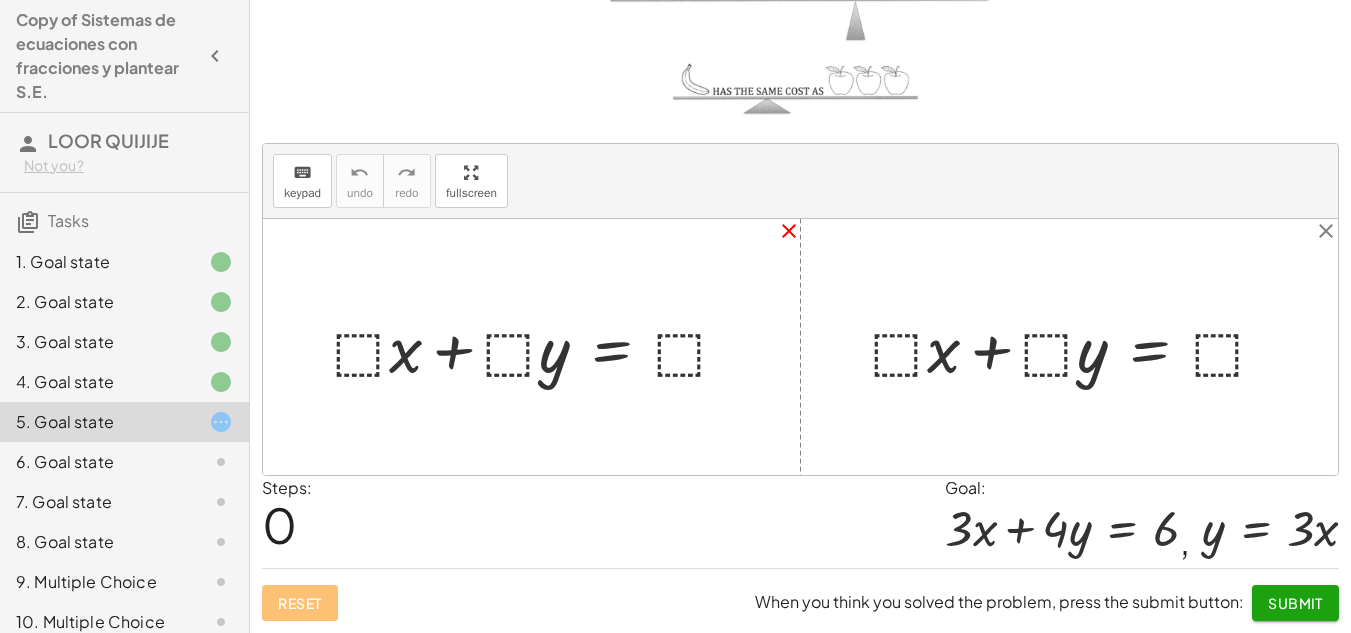 click on "close" at bounding box center [789, 231] 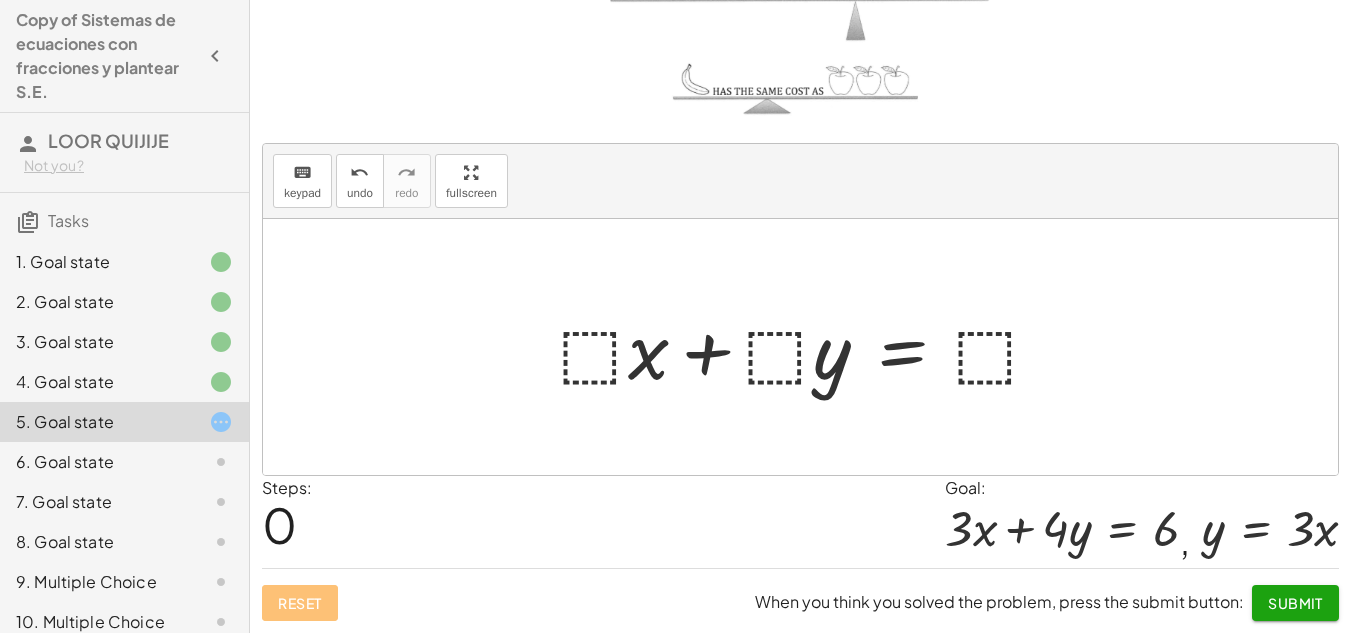 click at bounding box center [808, 347] 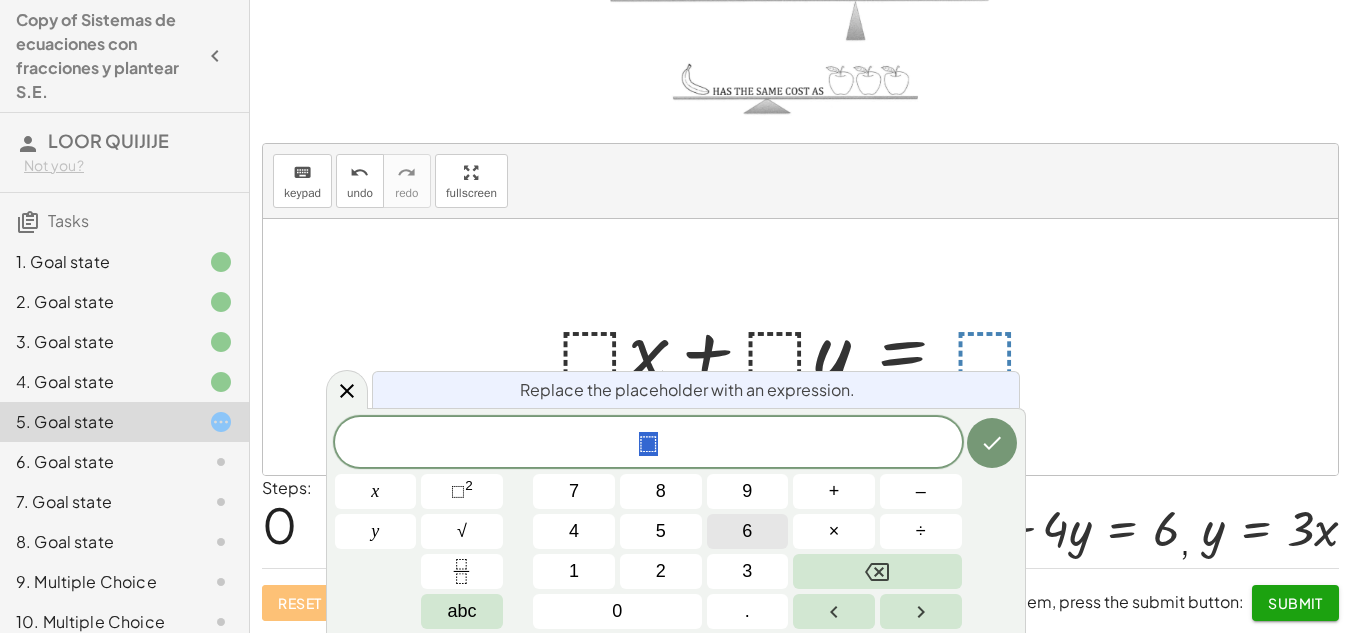click on "6" at bounding box center (747, 531) 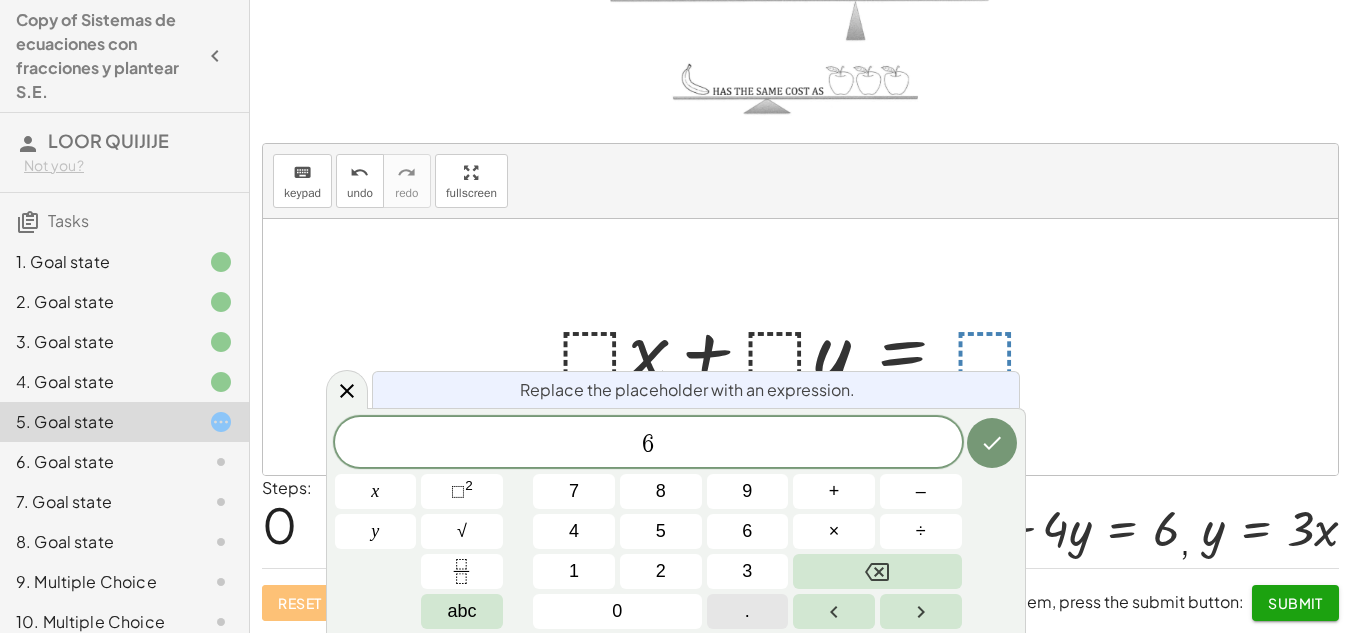 click on "." at bounding box center [748, 611] 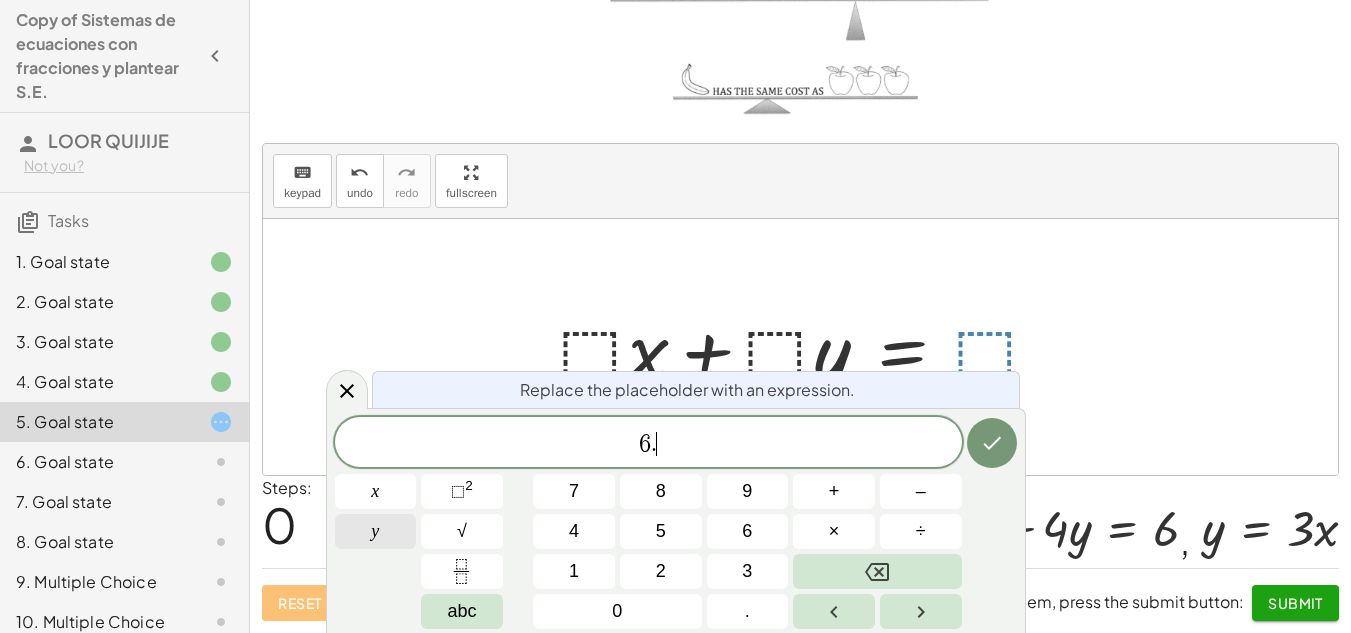 click on "y" at bounding box center [376, 531] 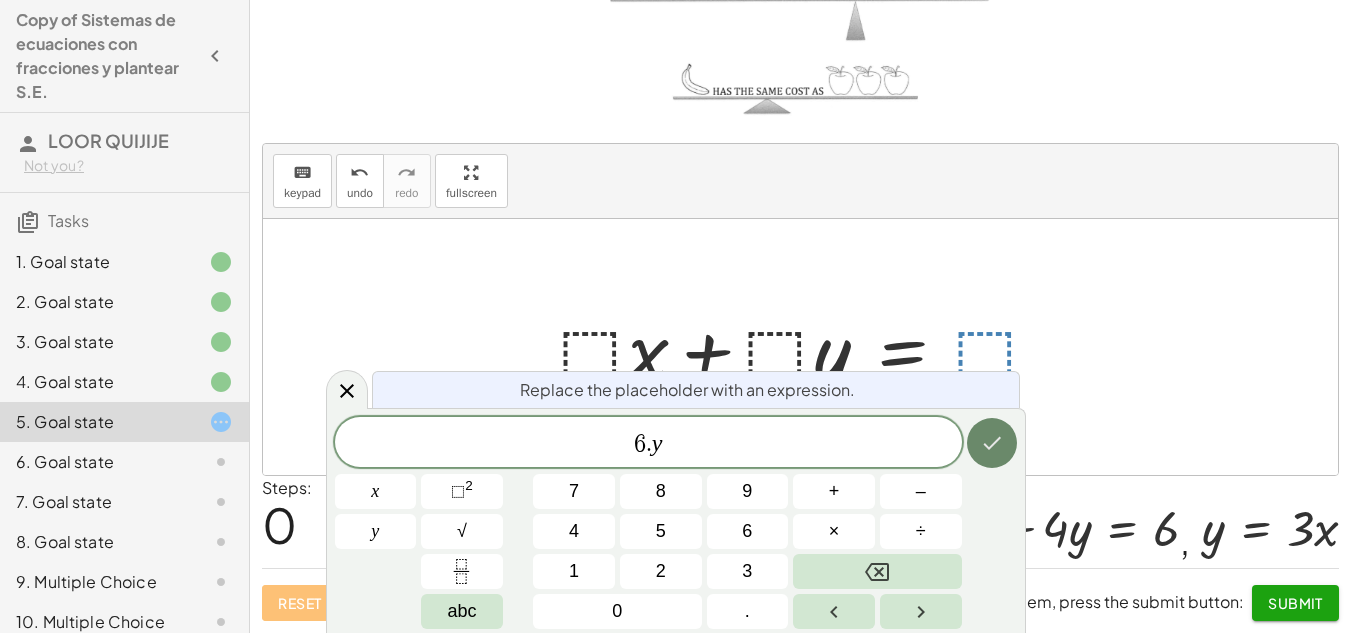 click 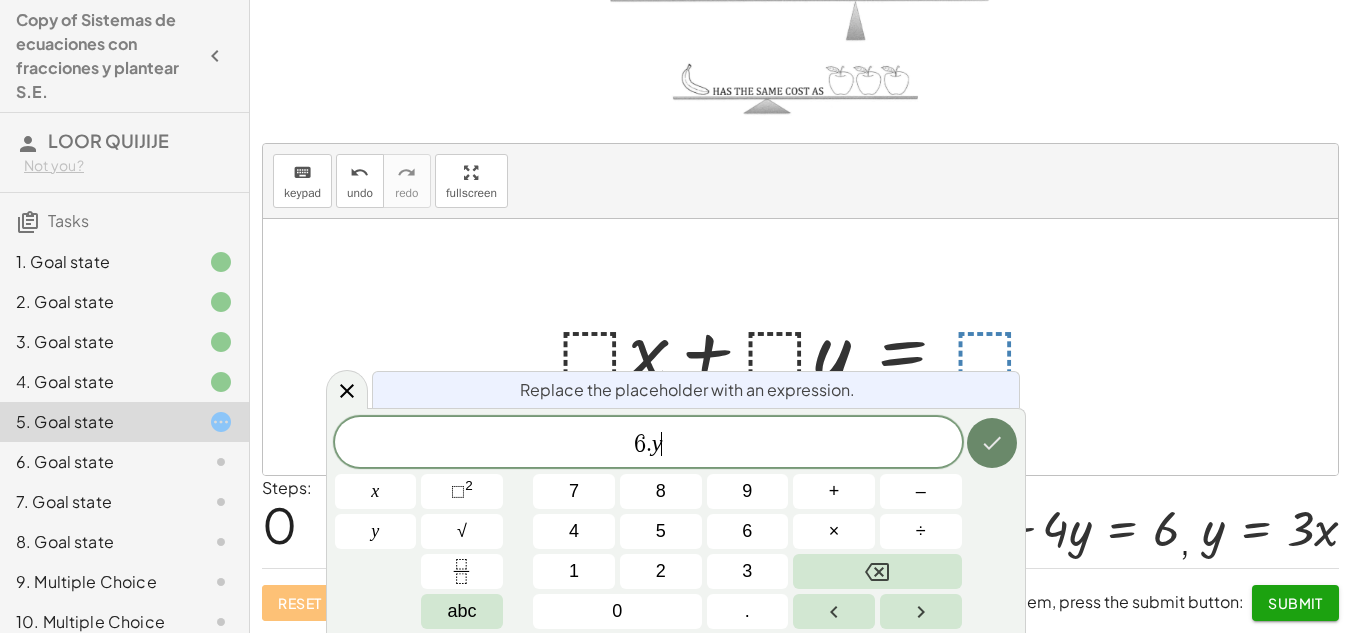 click 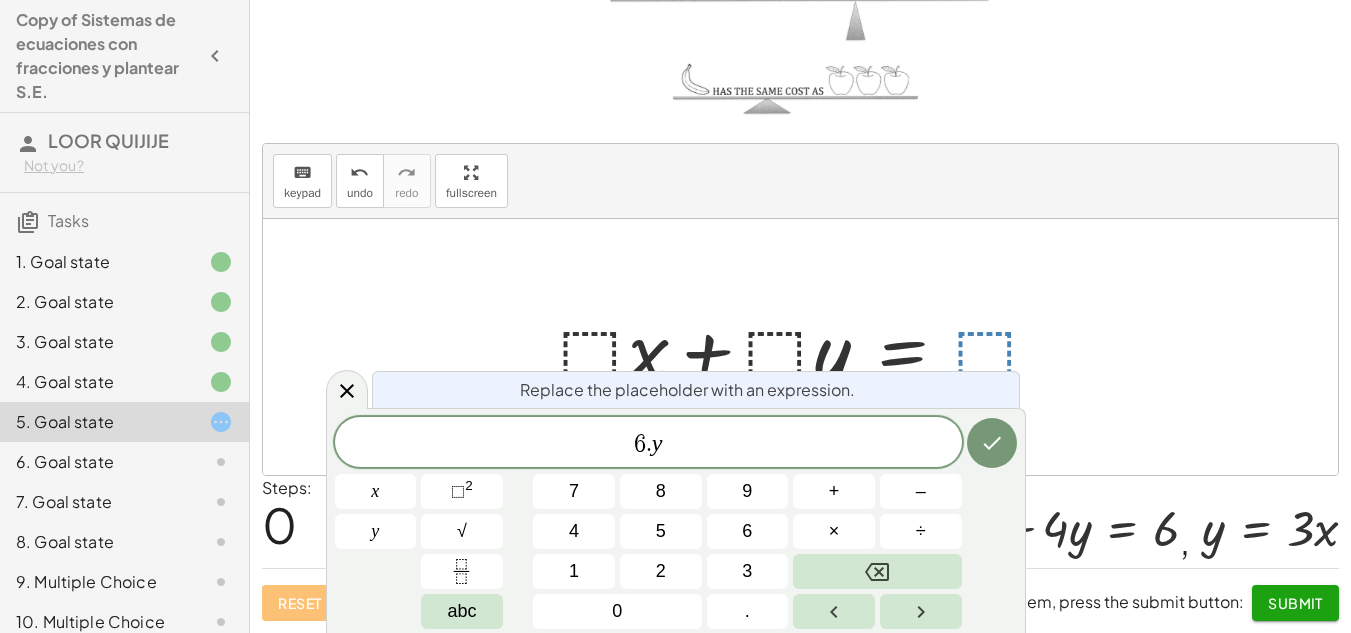 click at bounding box center [808, 347] 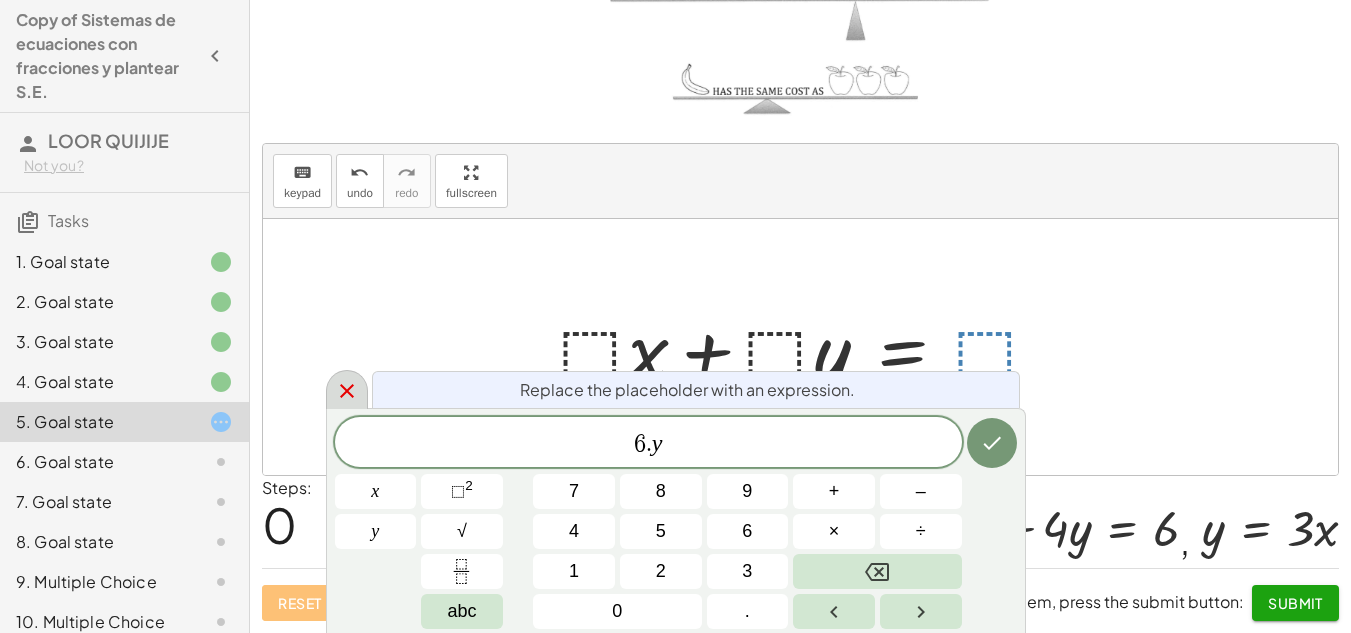 click 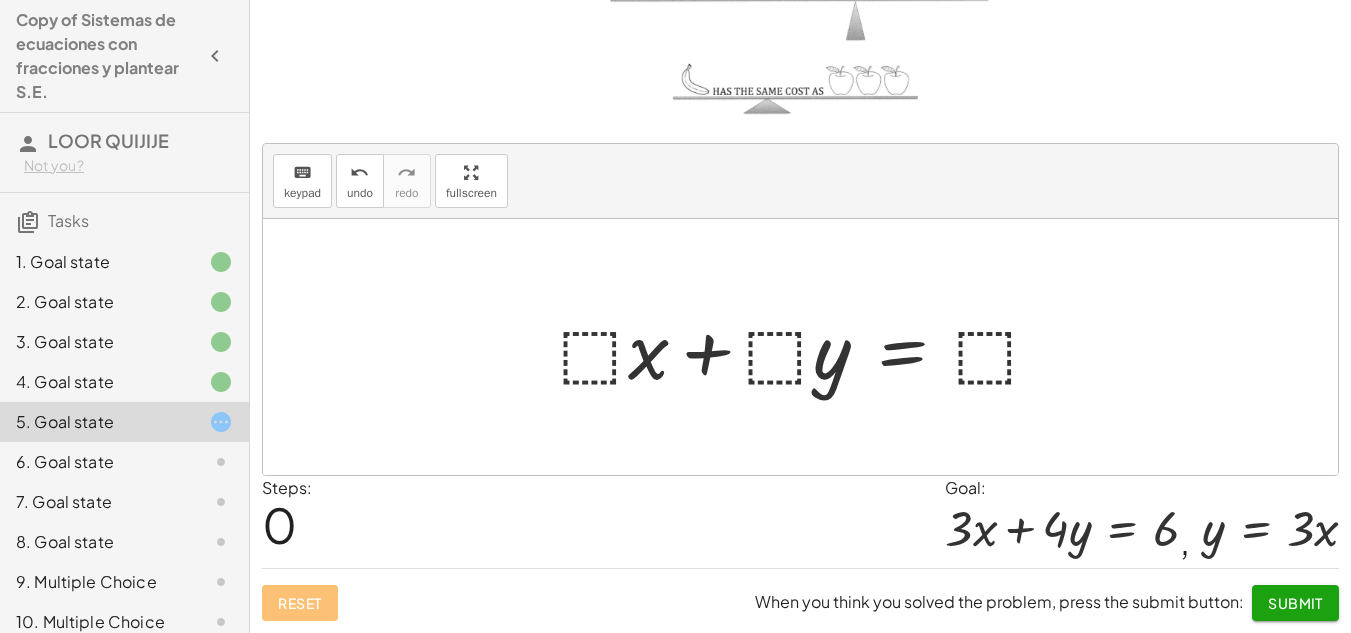 click at bounding box center (808, 347) 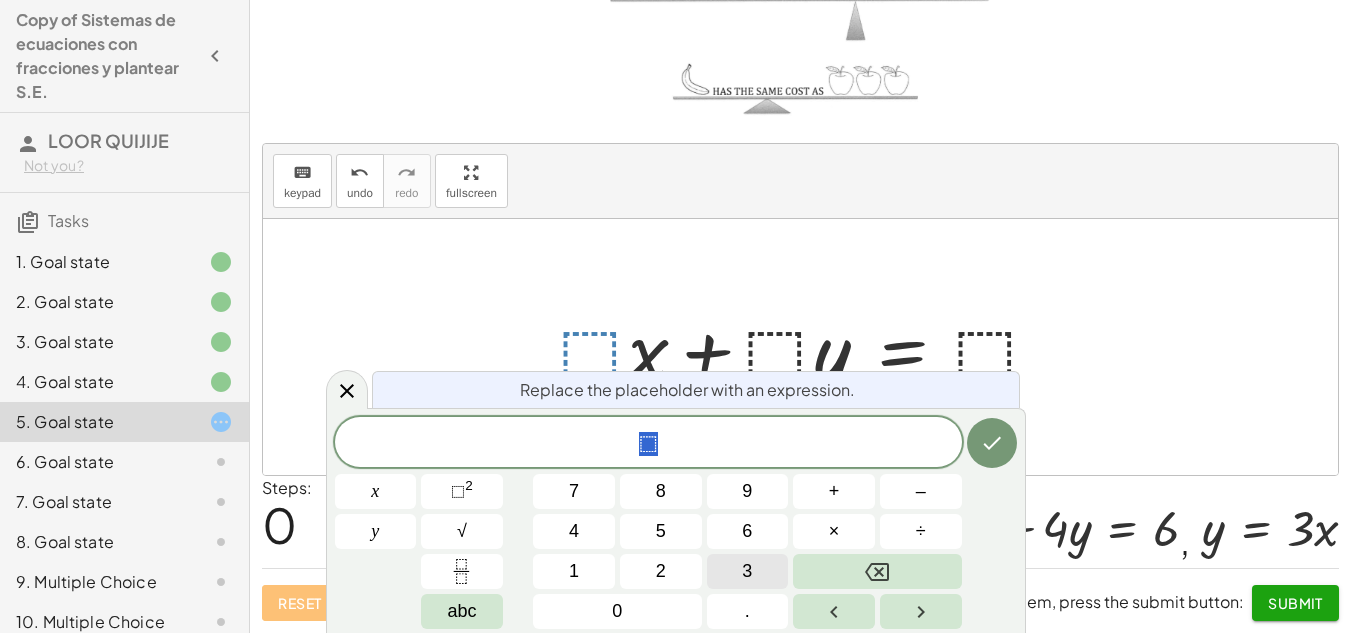 click on "3" at bounding box center (748, 571) 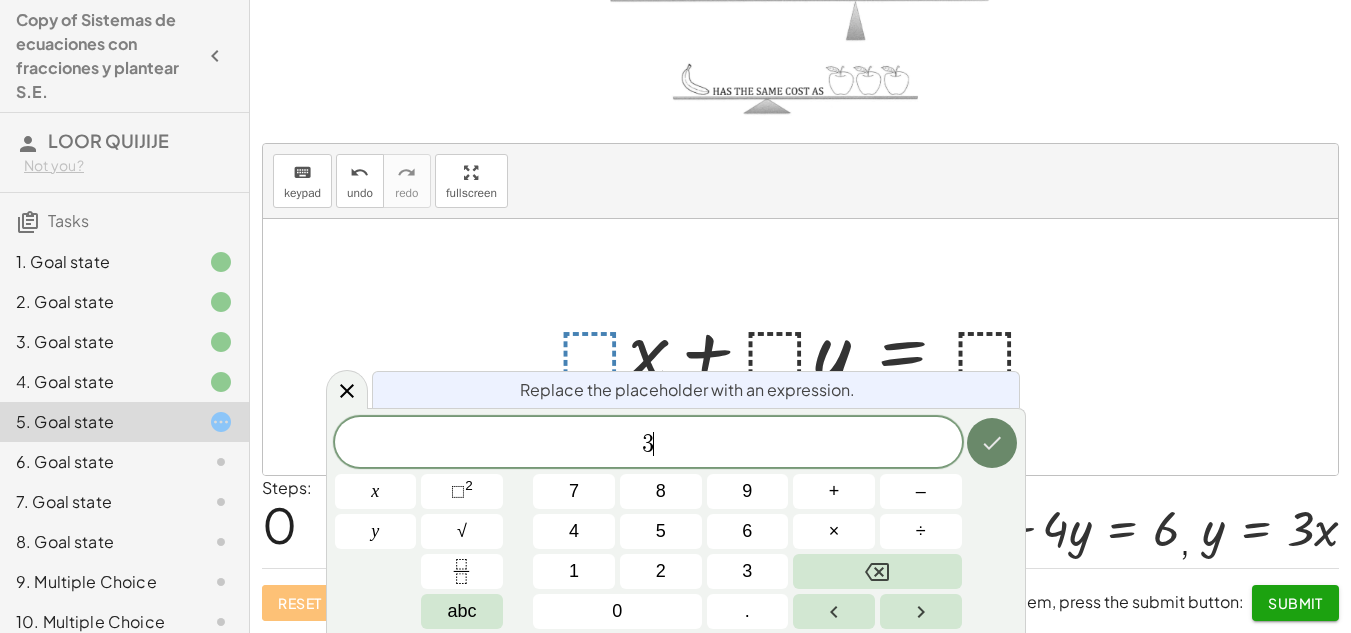 click 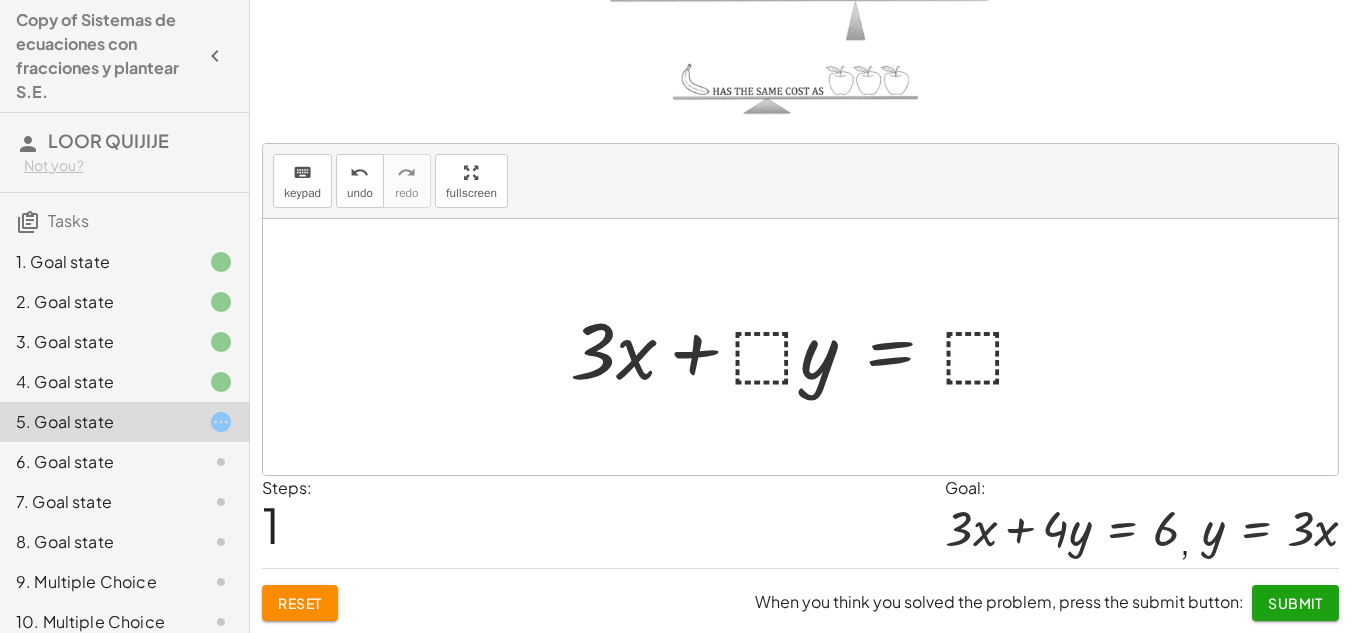 click at bounding box center (808, 347) 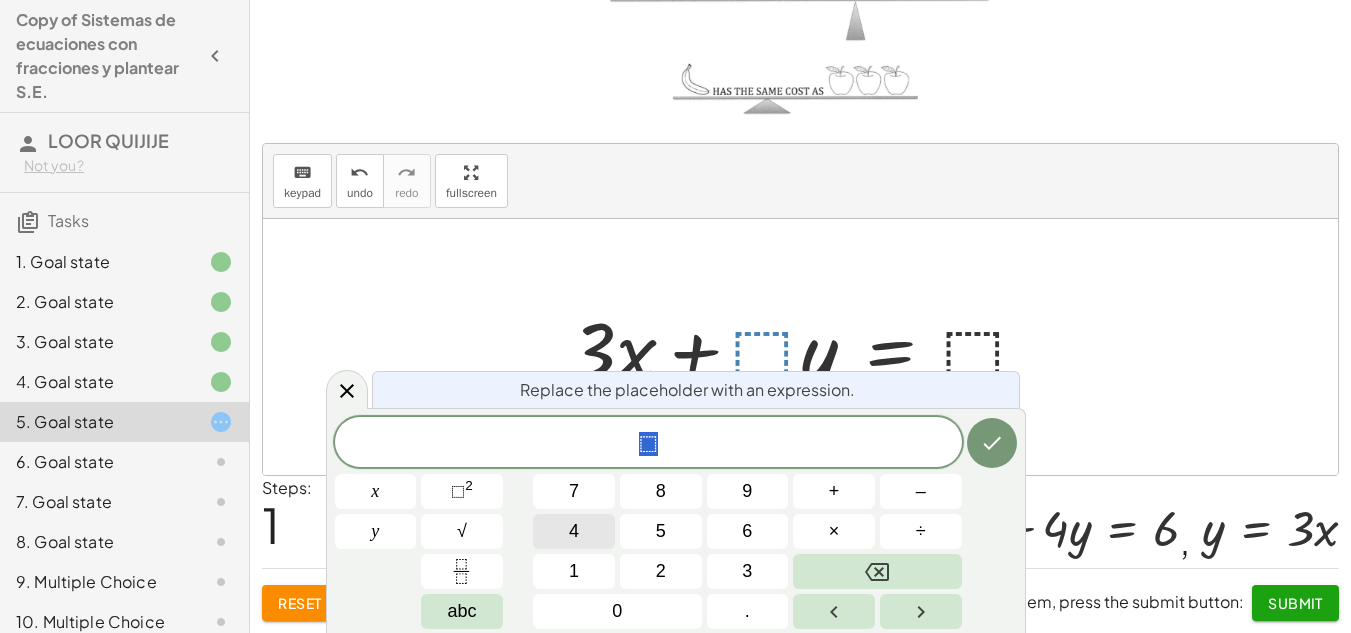 click on "4" at bounding box center [574, 531] 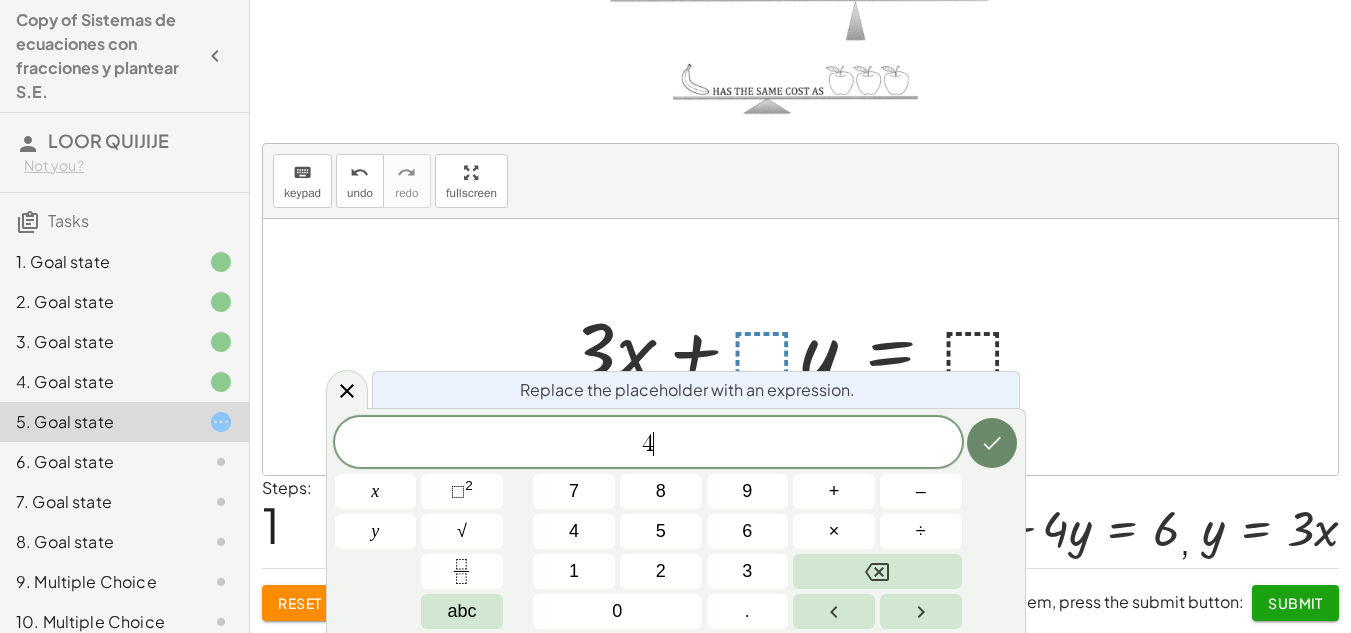 click 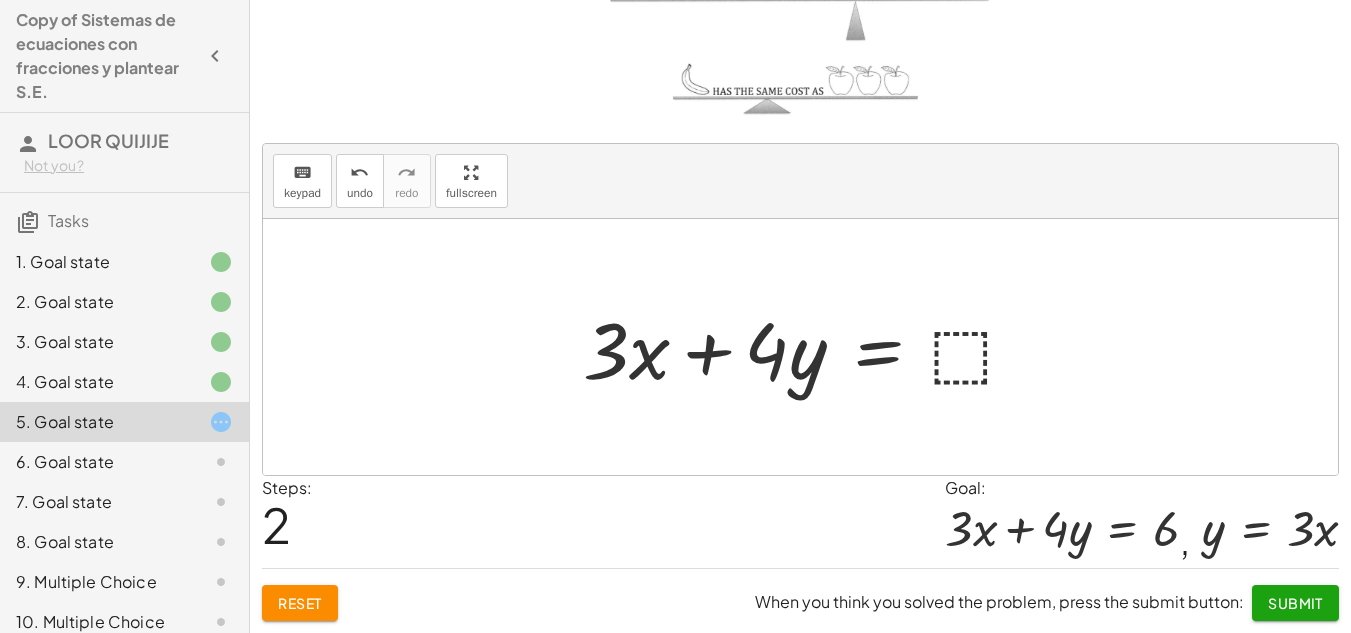 click at bounding box center (808, 347) 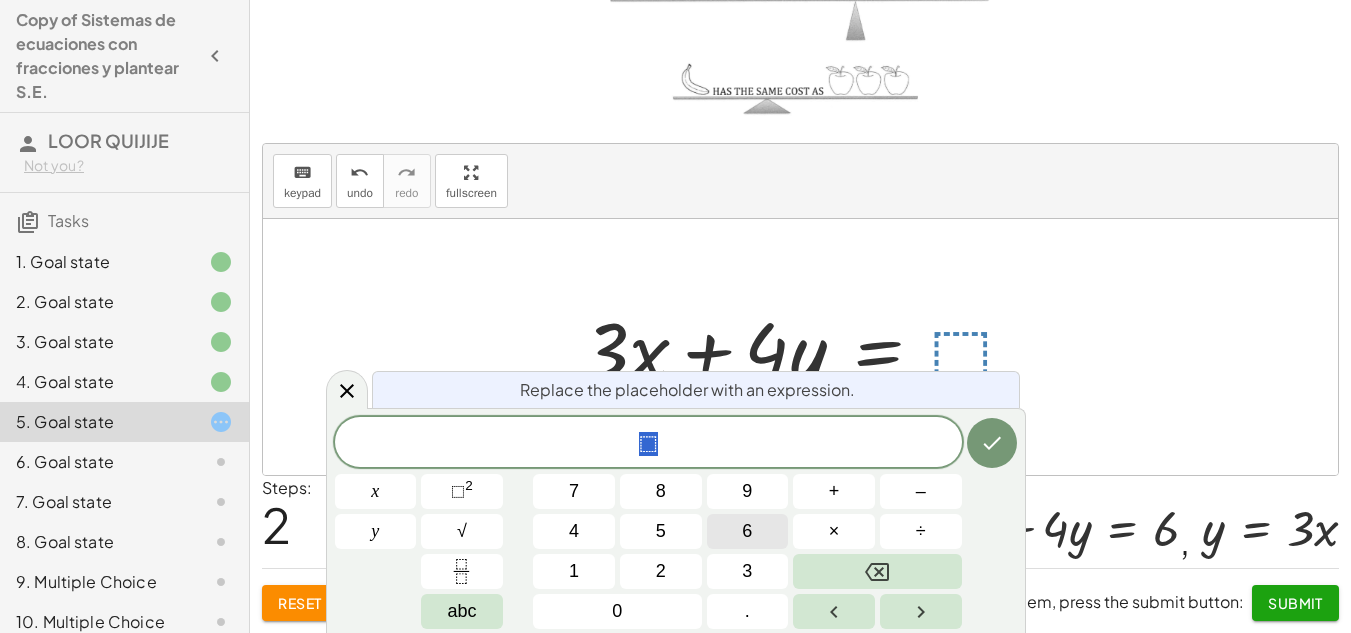 click on "6" at bounding box center (748, 531) 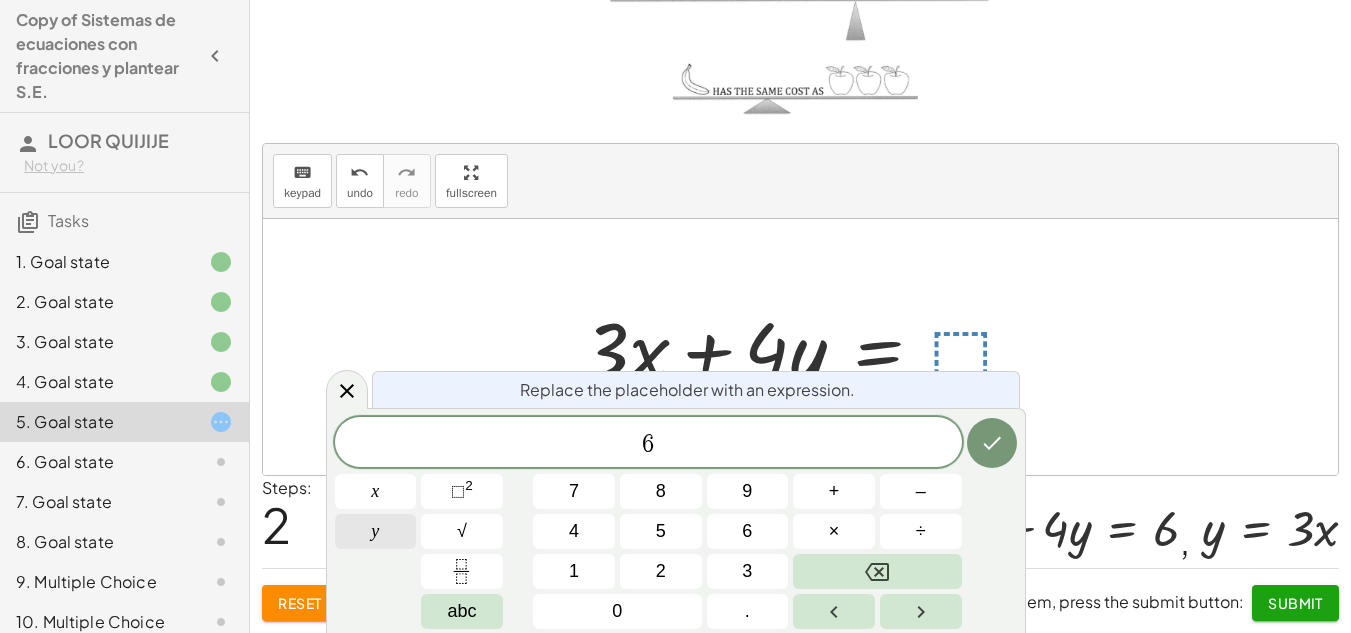 click on "y" at bounding box center [376, 531] 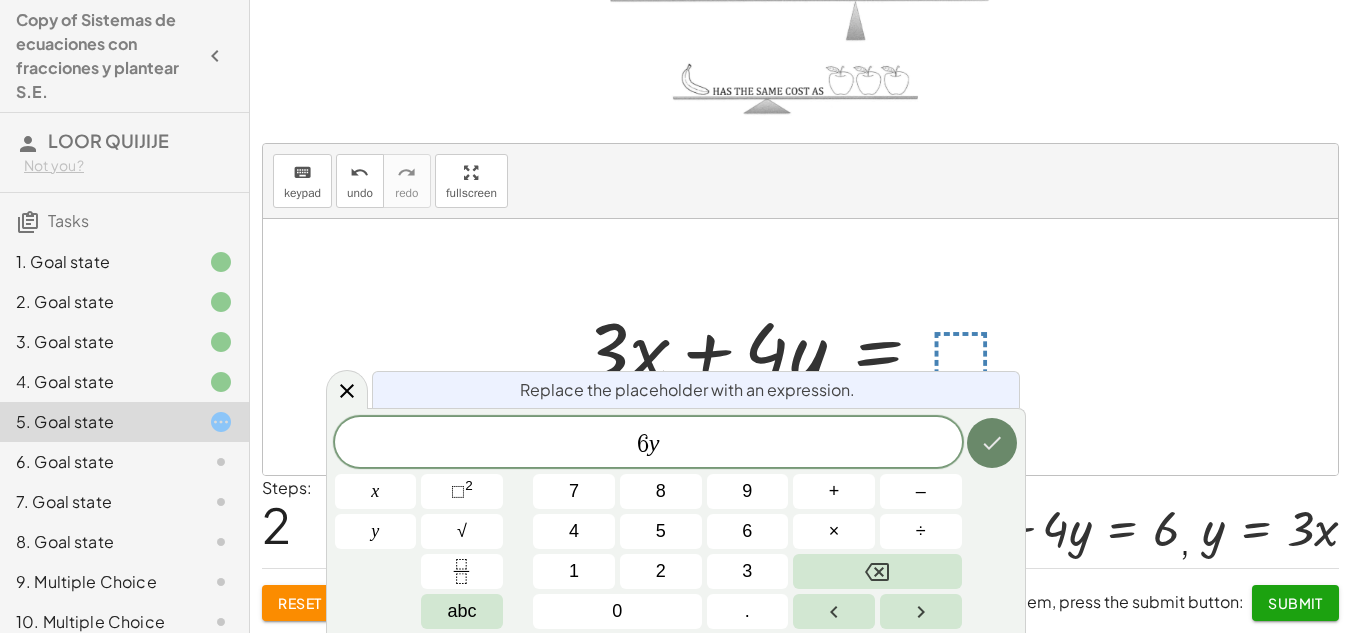 click 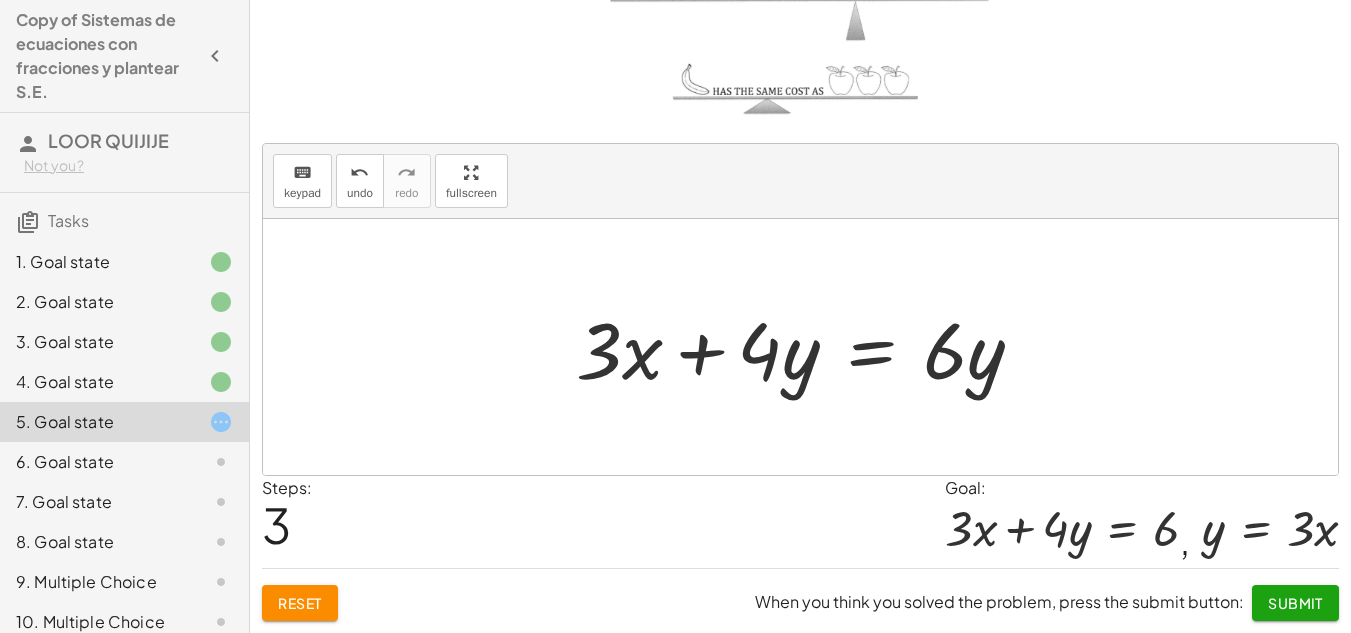 click at bounding box center [808, 347] 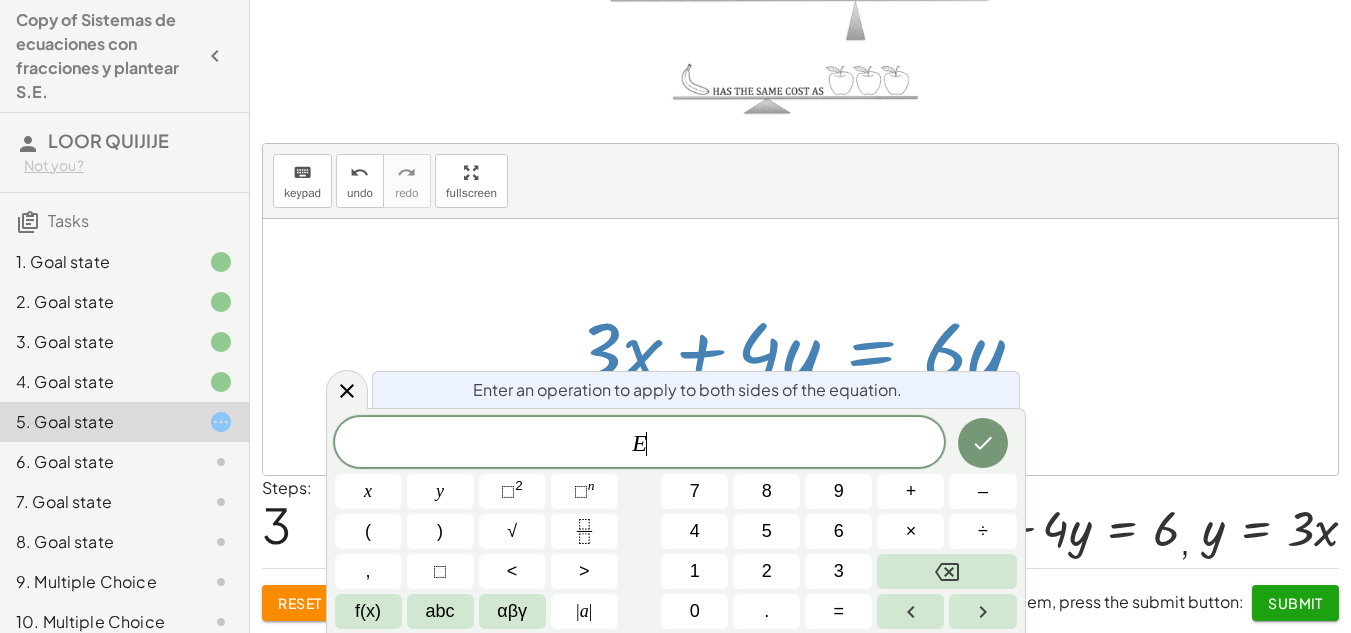 click at bounding box center (808, 347) 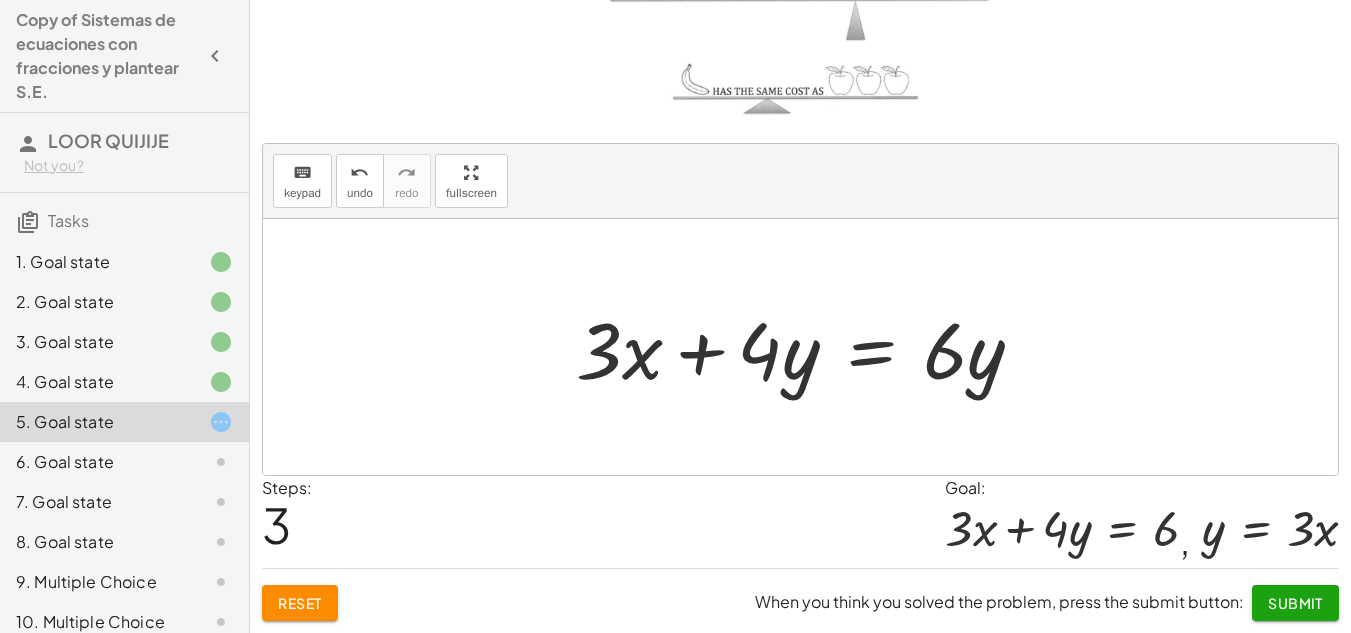 click at bounding box center [808, 347] 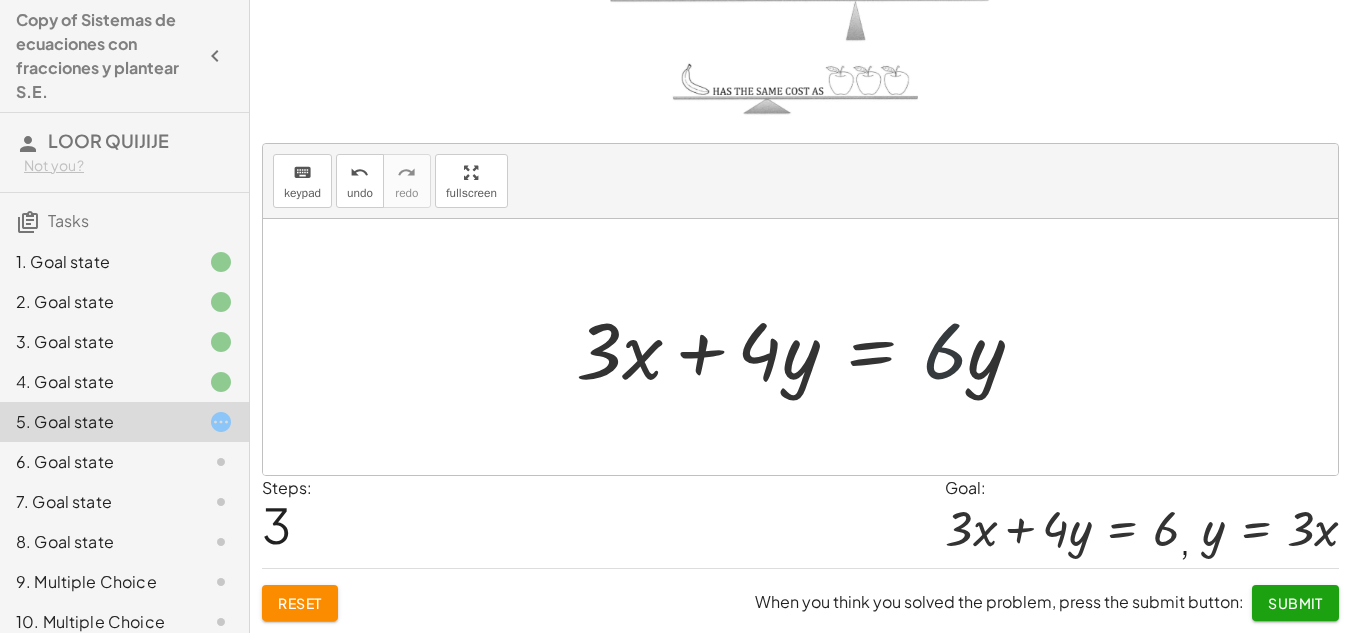 click at bounding box center [808, 347] 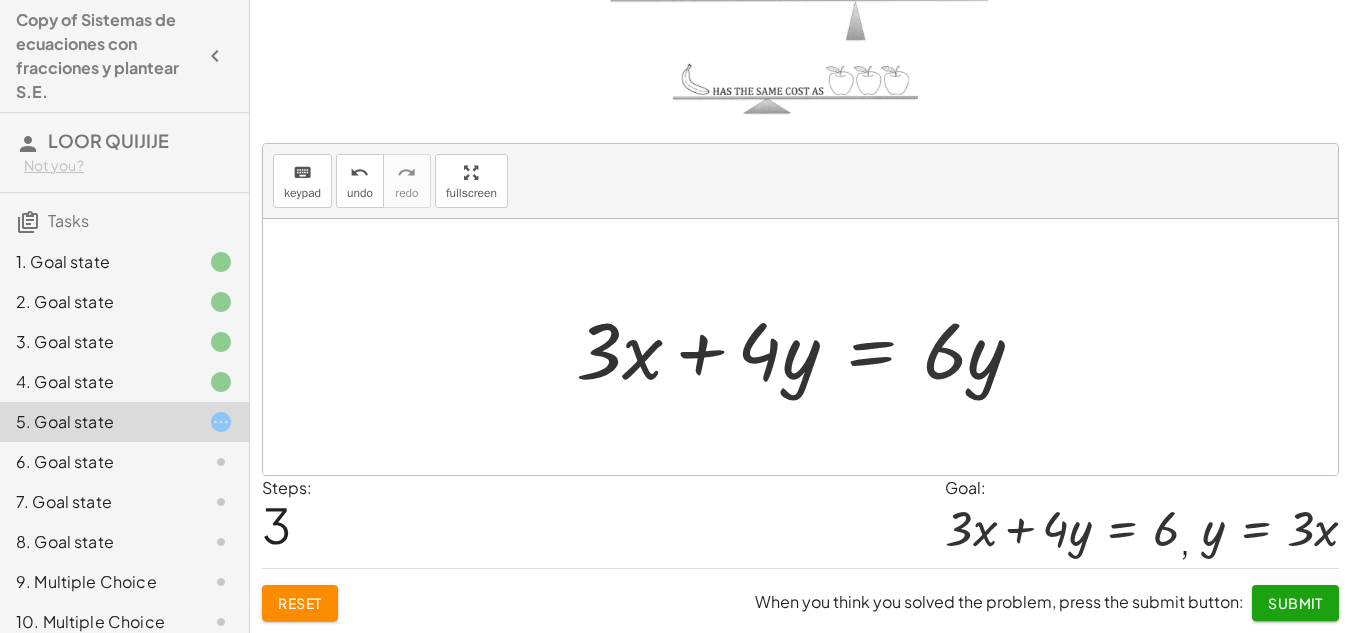 click at bounding box center (808, 347) 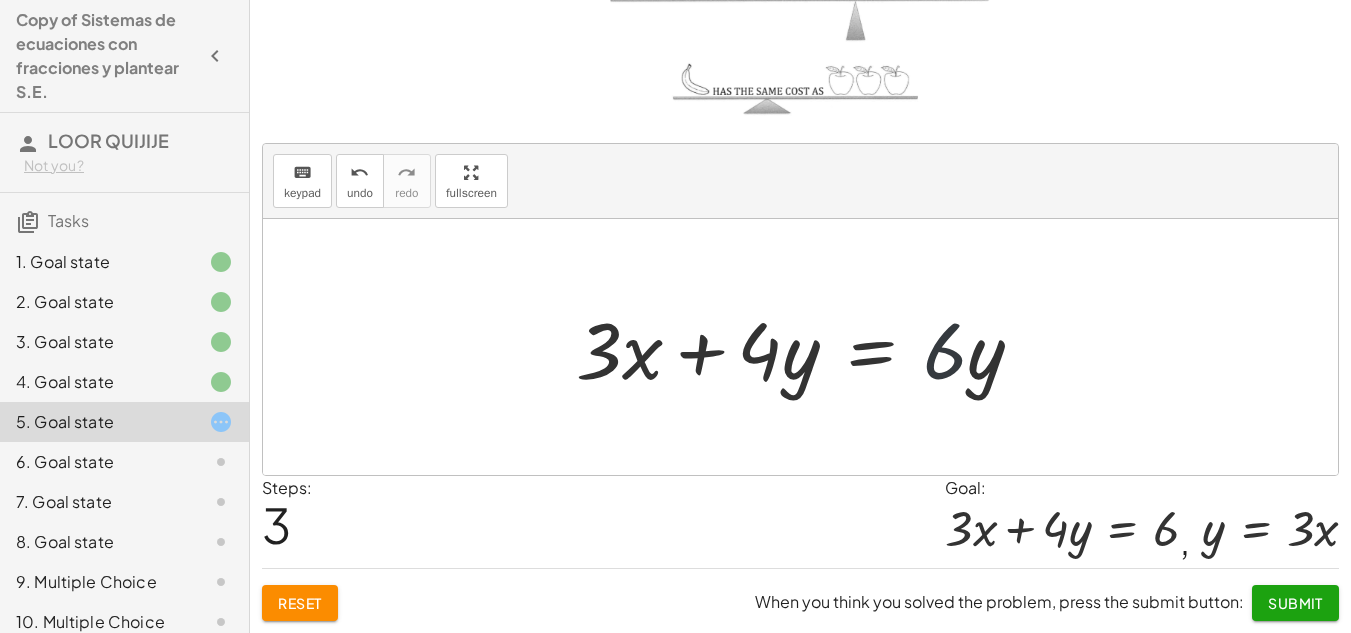 click at bounding box center (808, 347) 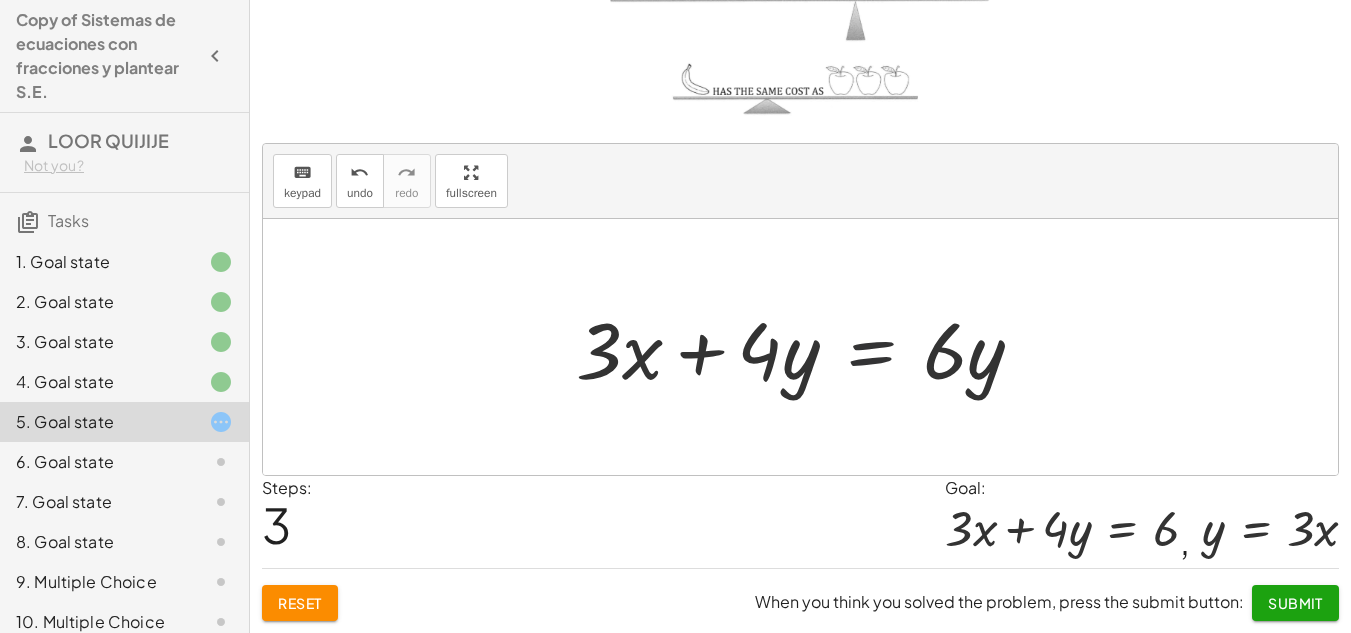 click at bounding box center [808, 347] 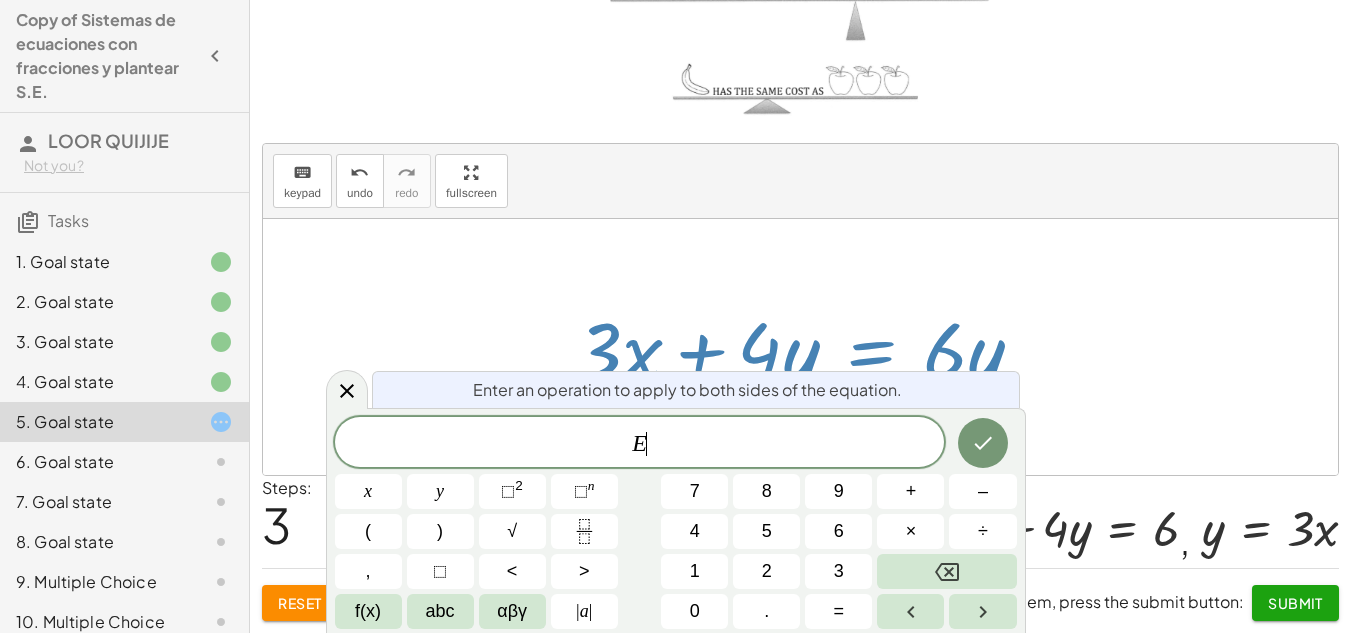 click at bounding box center [808, 347] 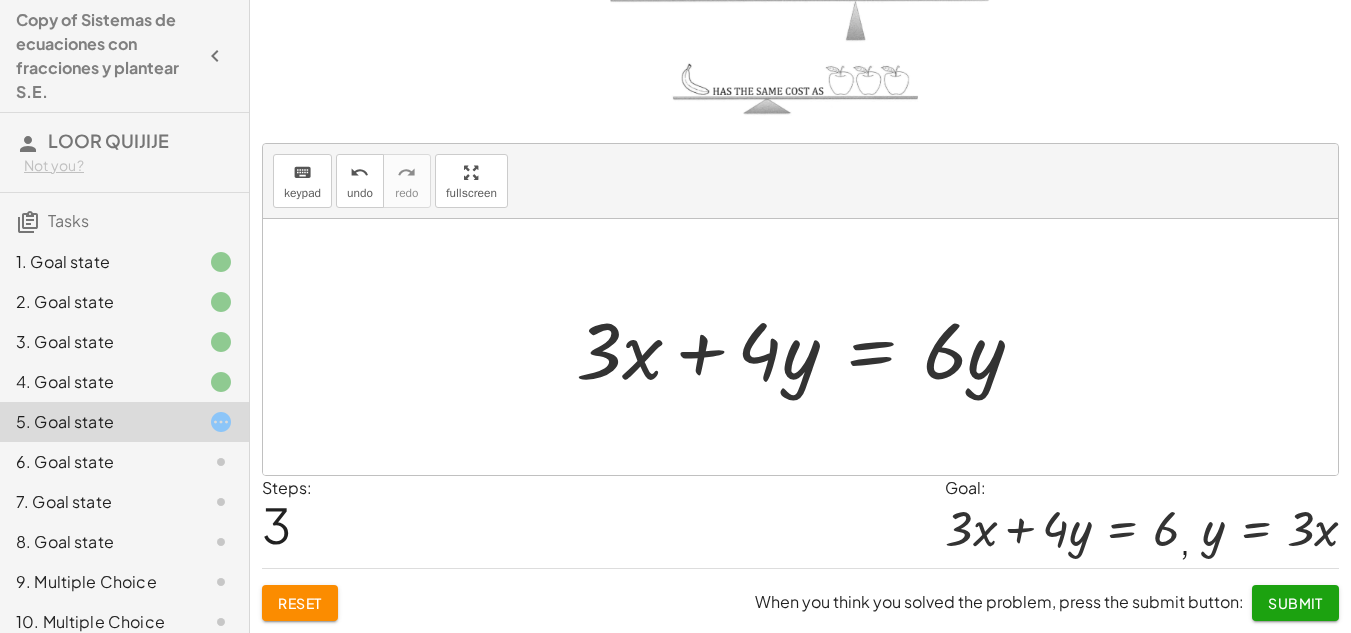 click at bounding box center [808, 347] 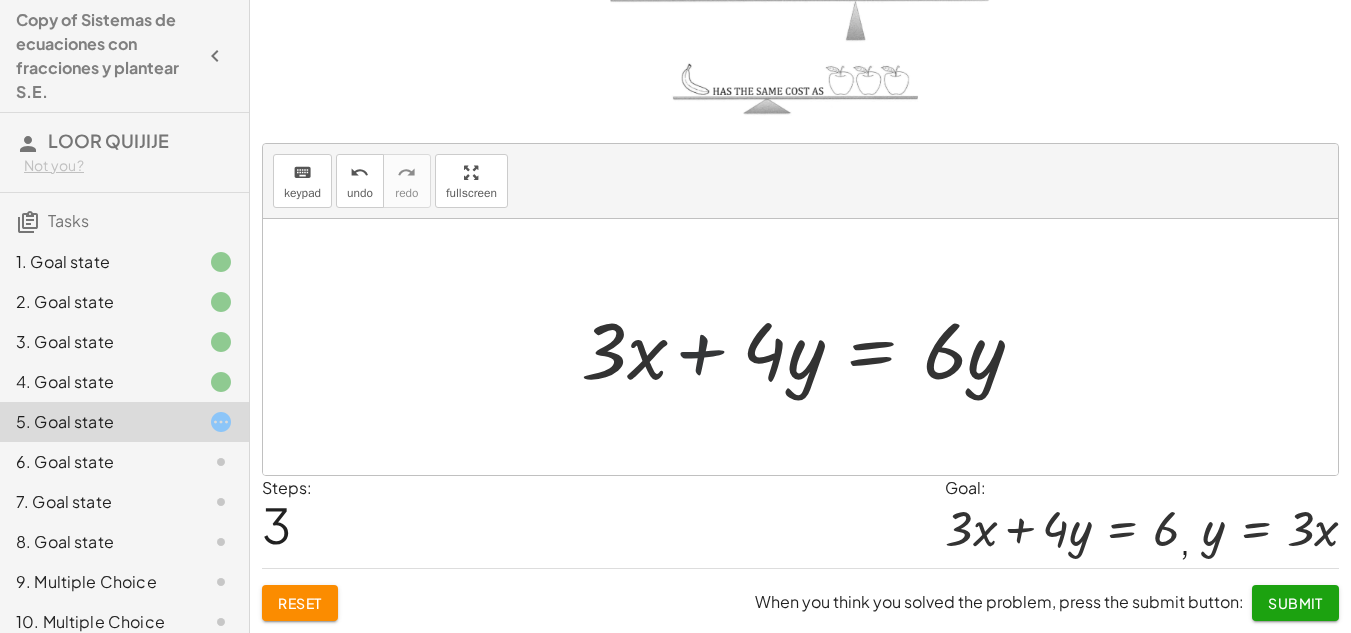 click at bounding box center [808, 347] 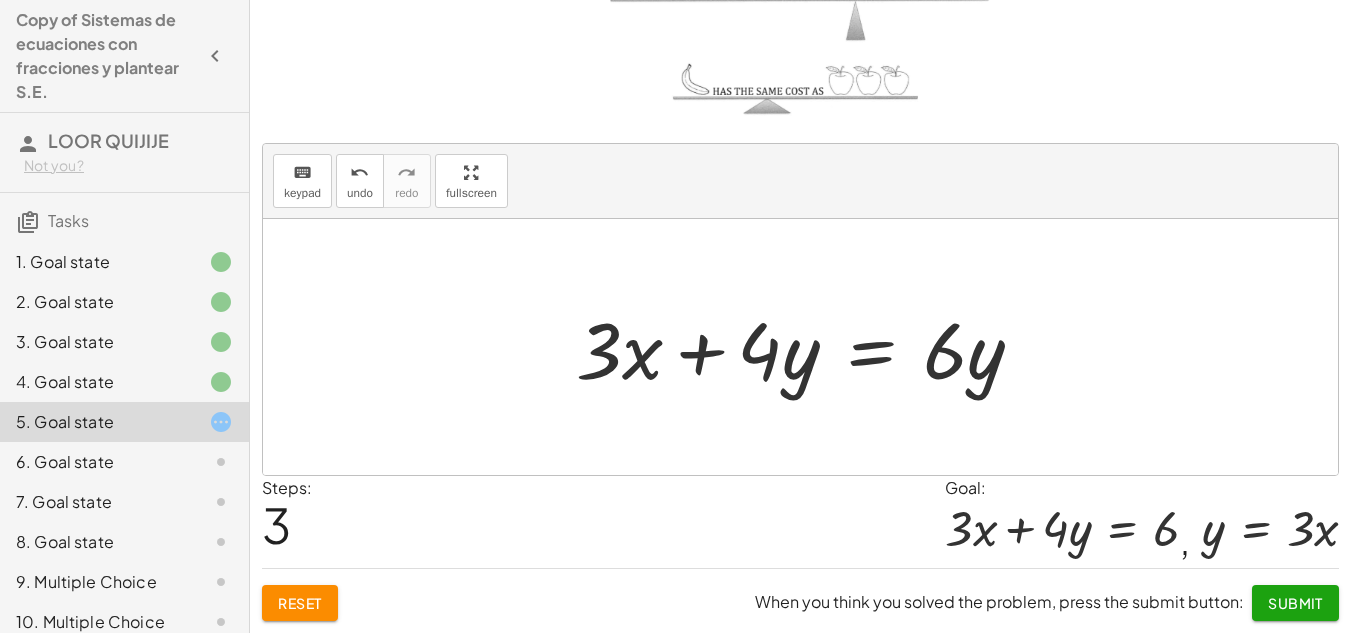click at bounding box center (808, 347) 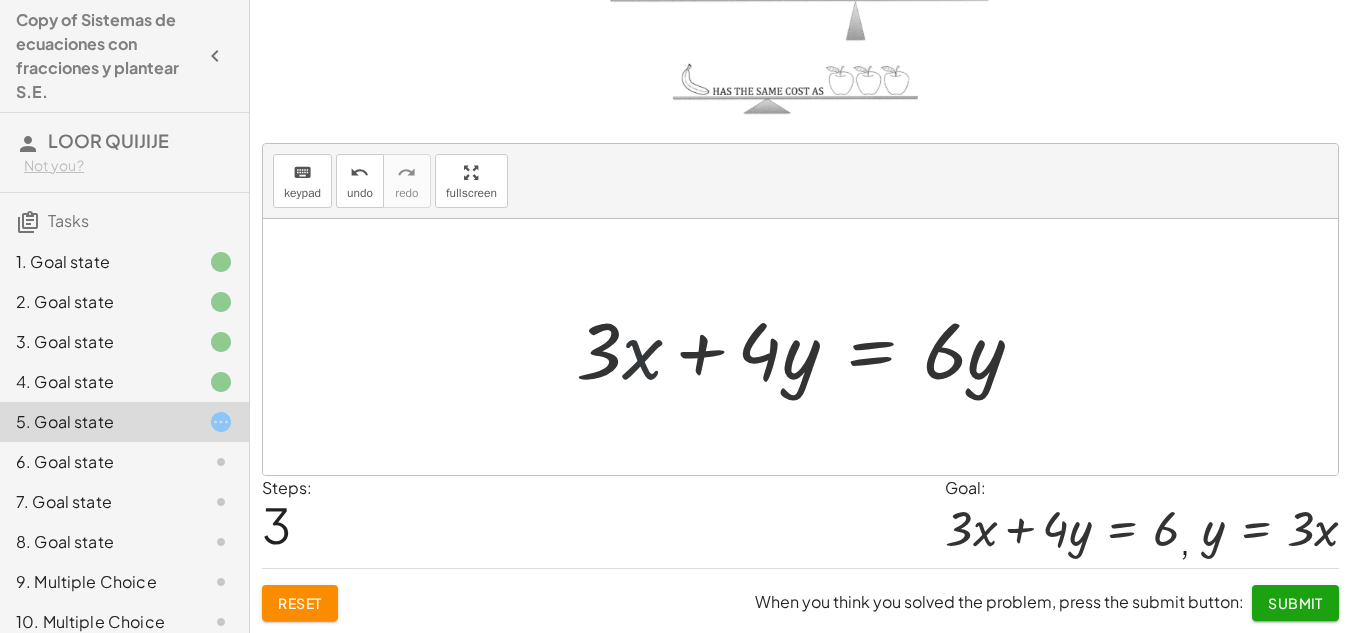 click at bounding box center [808, 347] 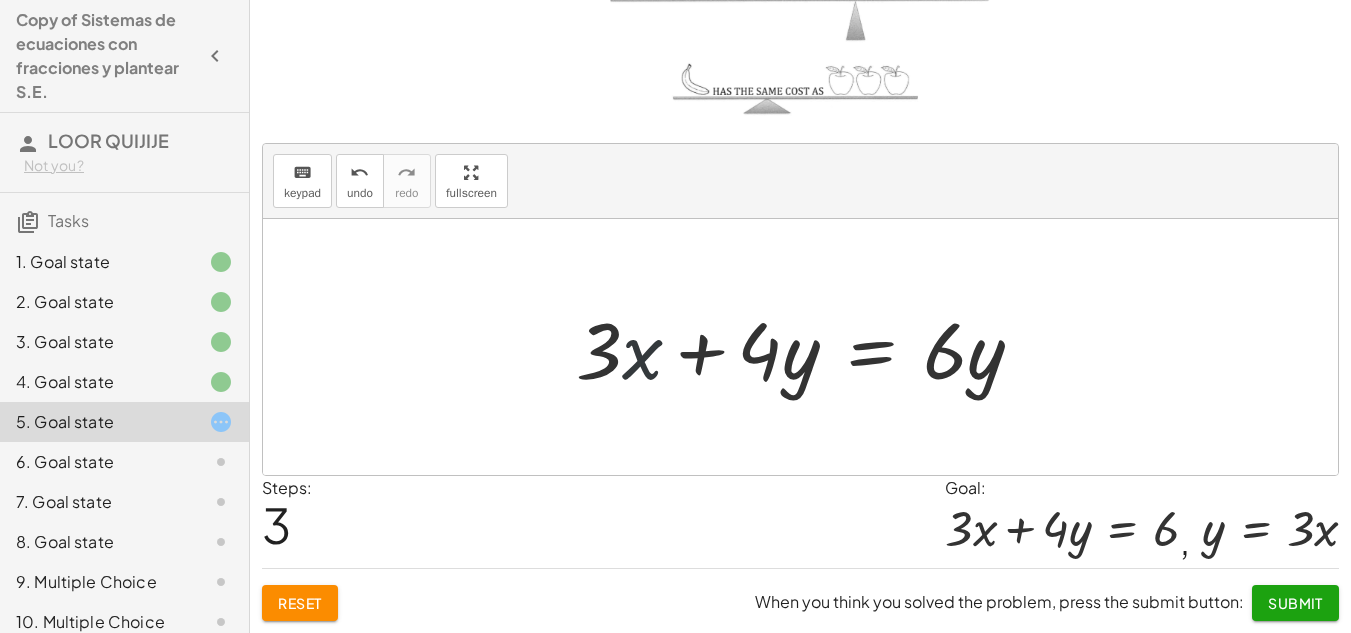 click at bounding box center [808, 347] 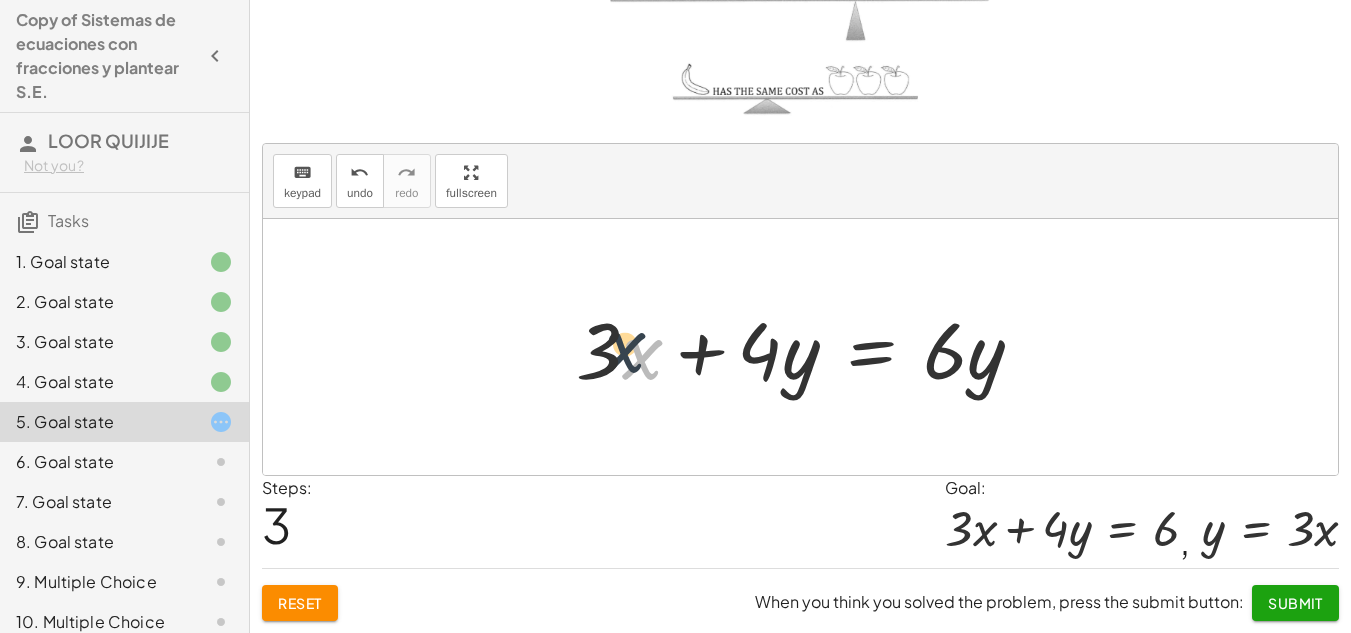 drag, startPoint x: 652, startPoint y: 363, endPoint x: 631, endPoint y: 354, distance: 22.847319 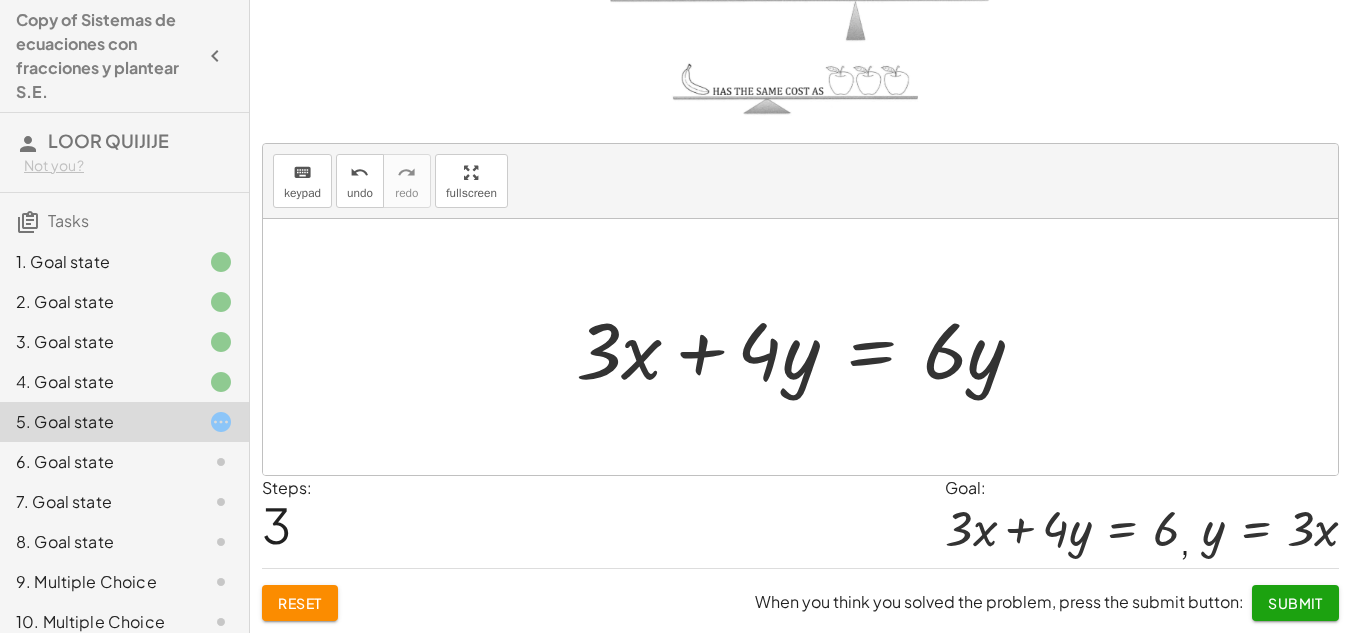 click at bounding box center [808, 347] 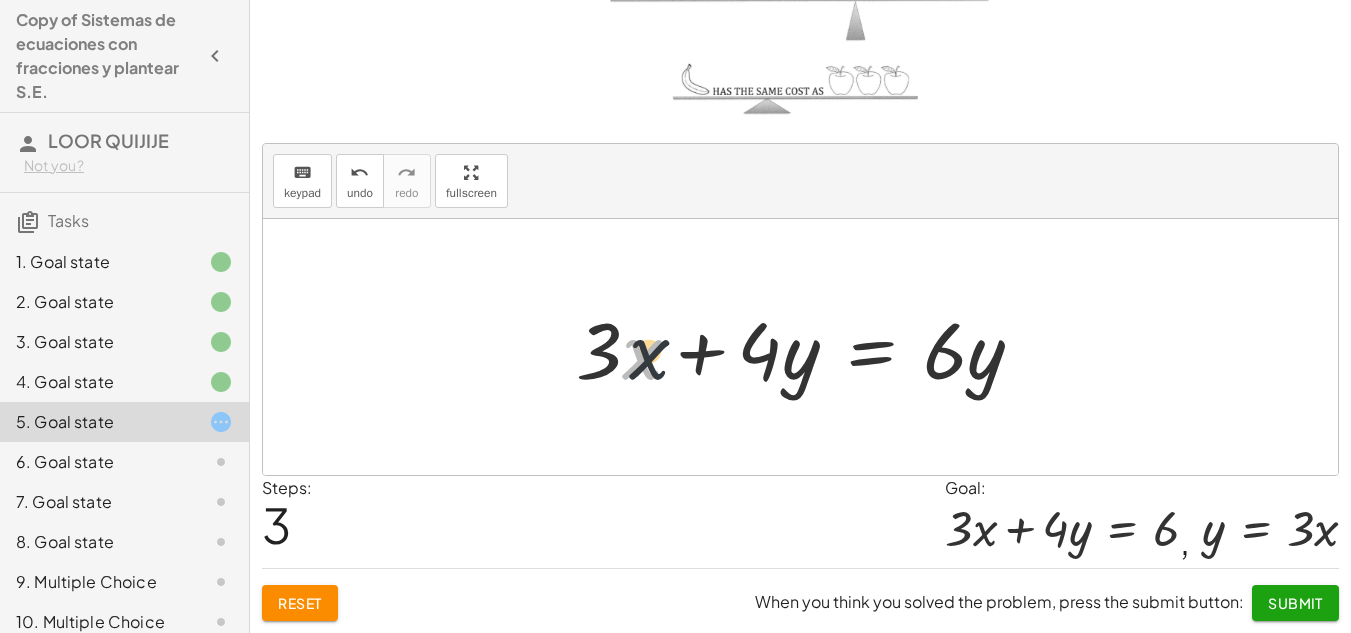 drag, startPoint x: 631, startPoint y: 354, endPoint x: 644, endPoint y: 354, distance: 13 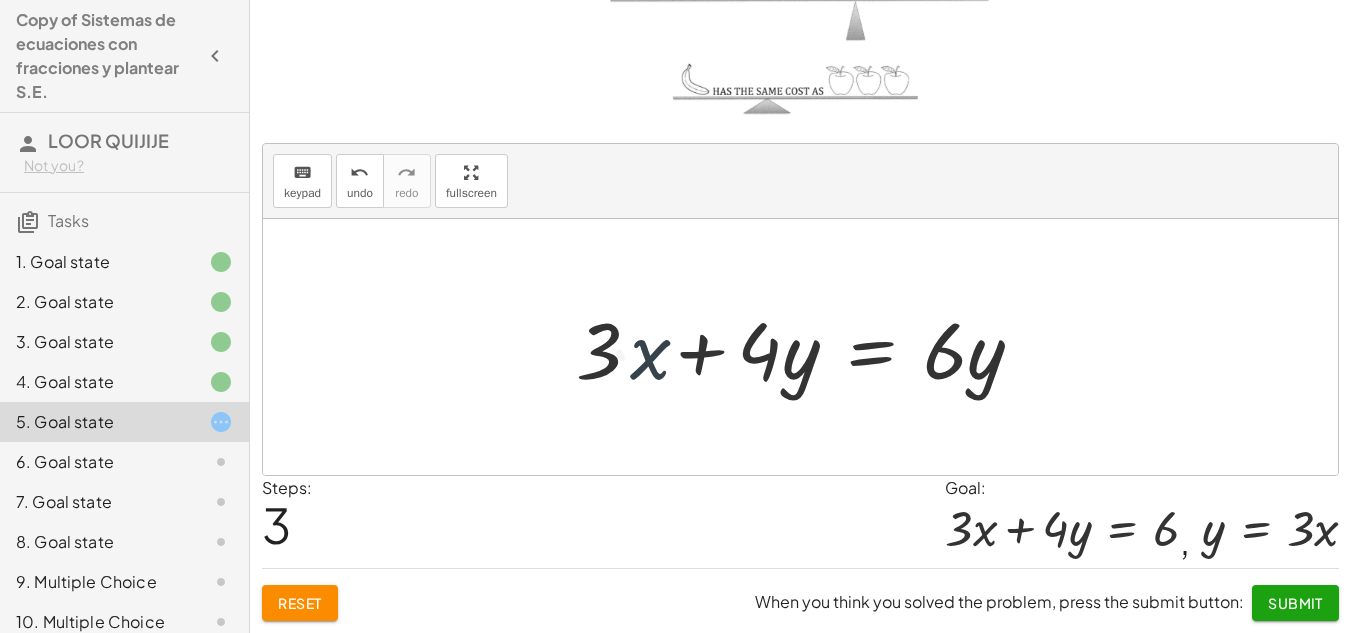 click at bounding box center (808, 347) 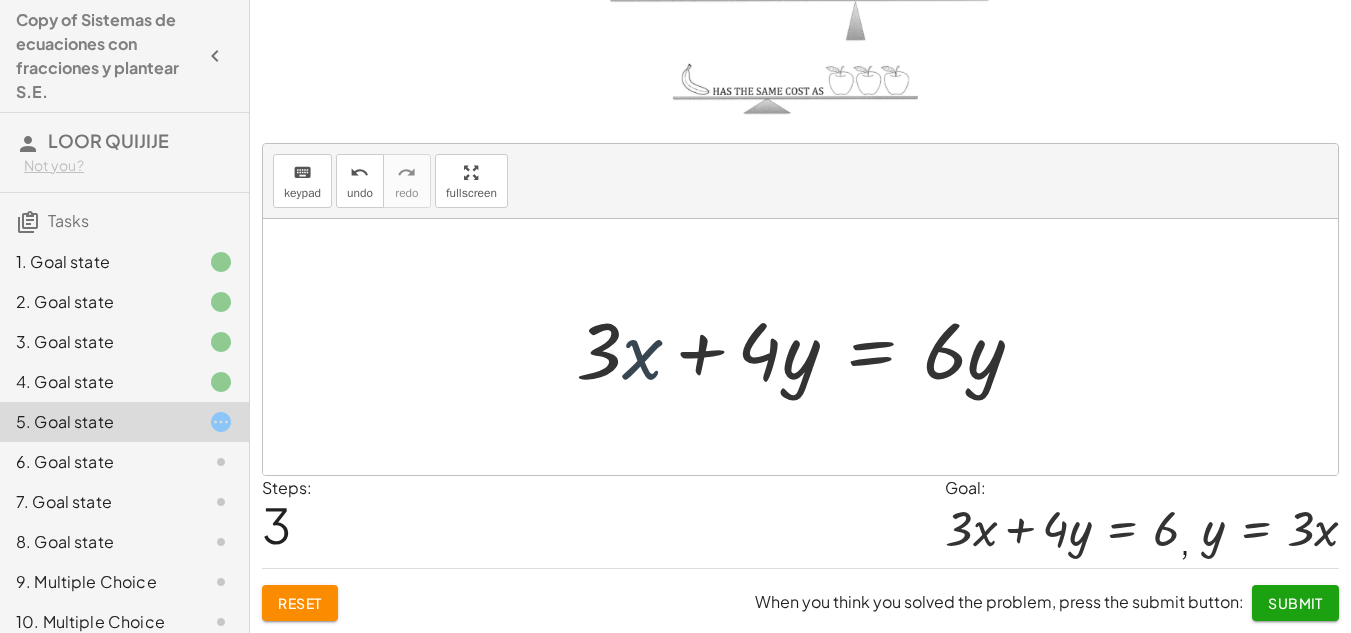 click at bounding box center [808, 347] 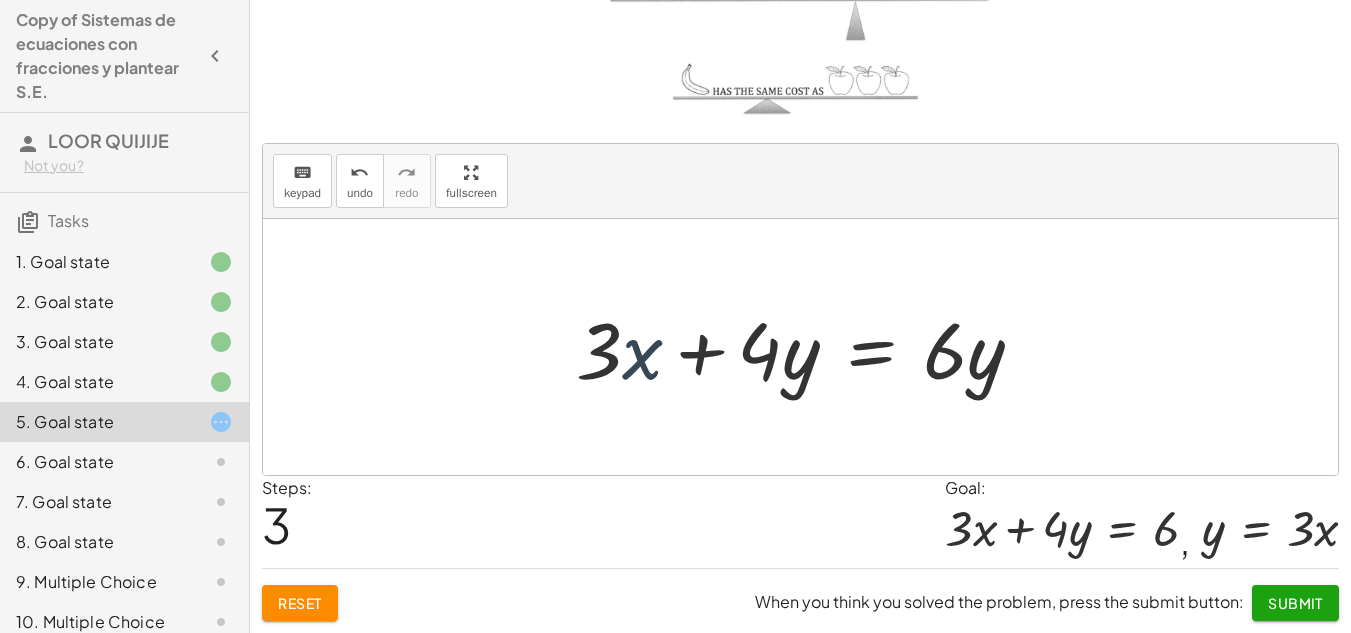 click at bounding box center (808, 347) 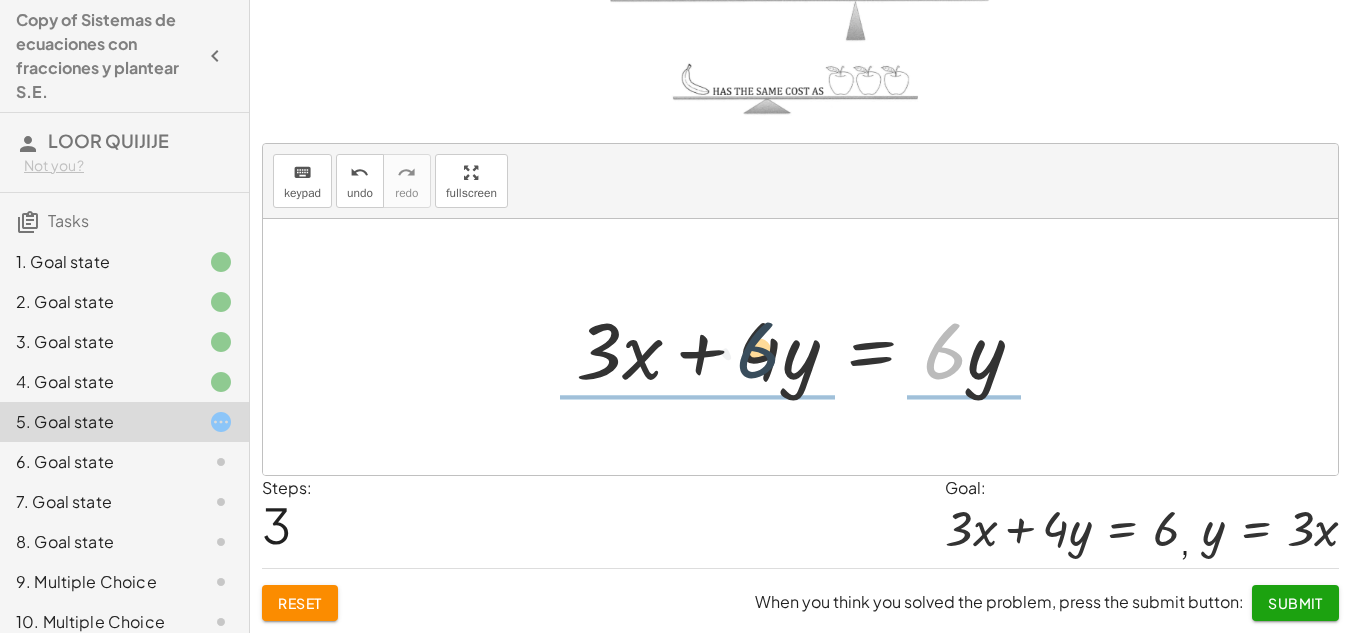drag, startPoint x: 952, startPoint y: 367, endPoint x: 754, endPoint y: 367, distance: 198 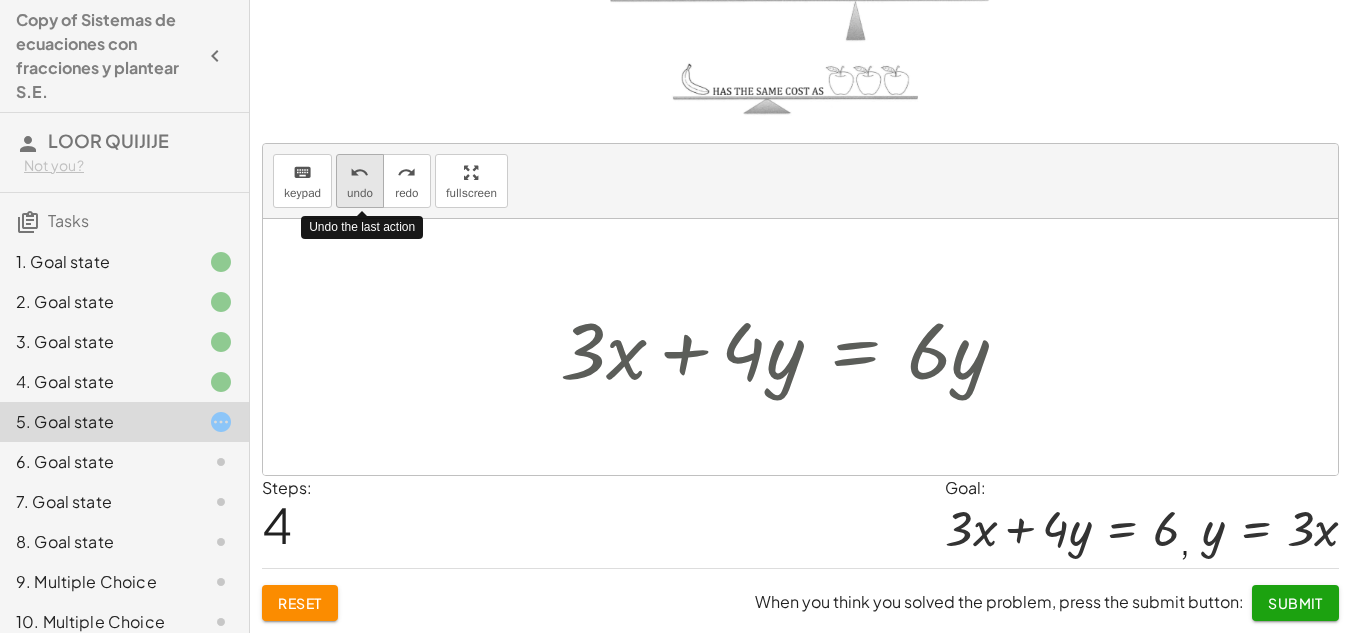 click on "undo" at bounding box center [360, 193] 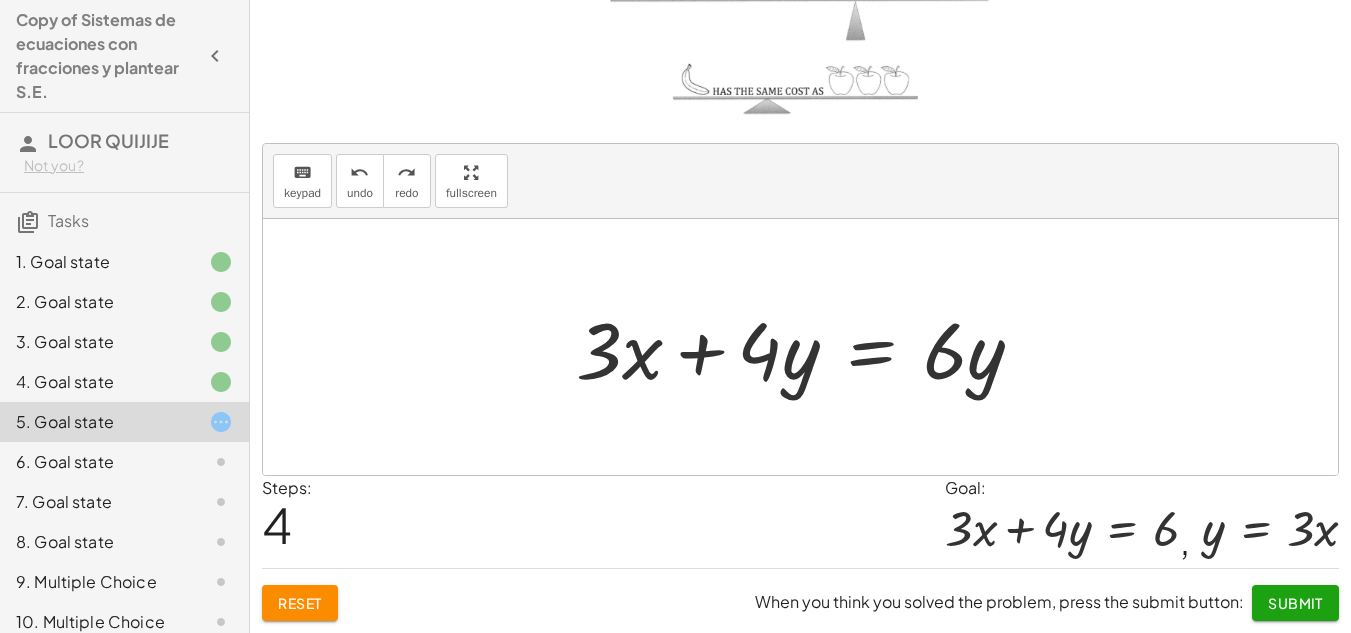 click at bounding box center [808, 347] 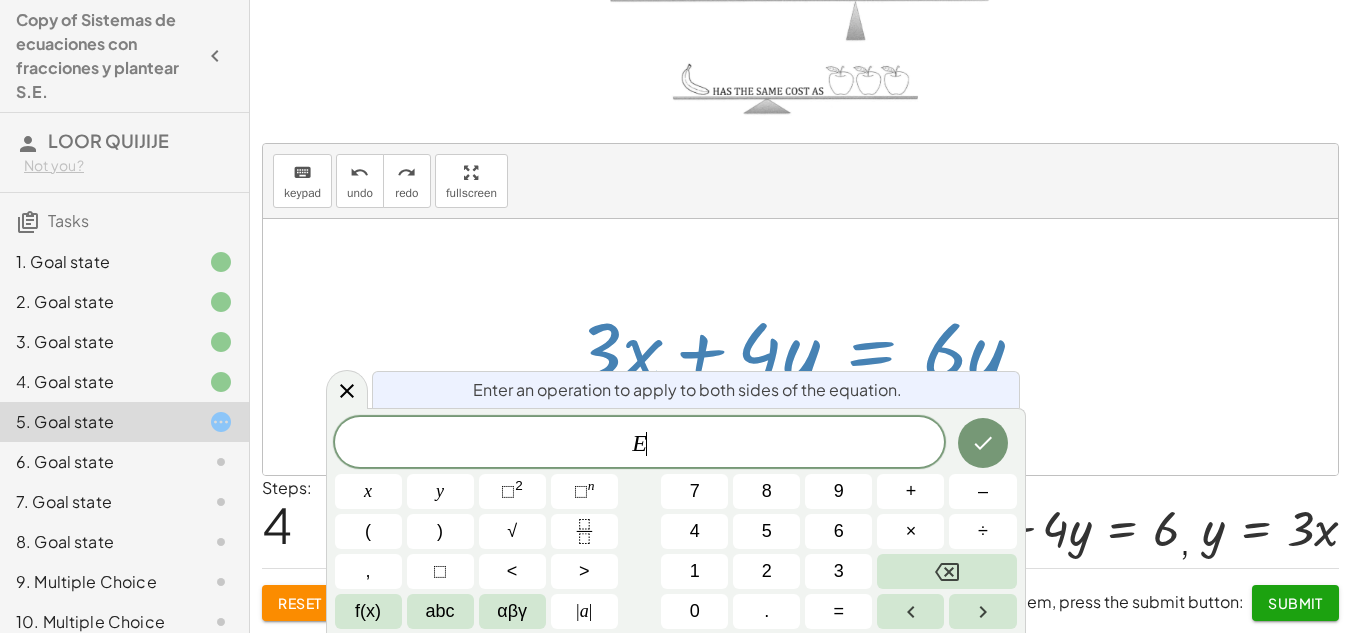 click at bounding box center [808, 347] 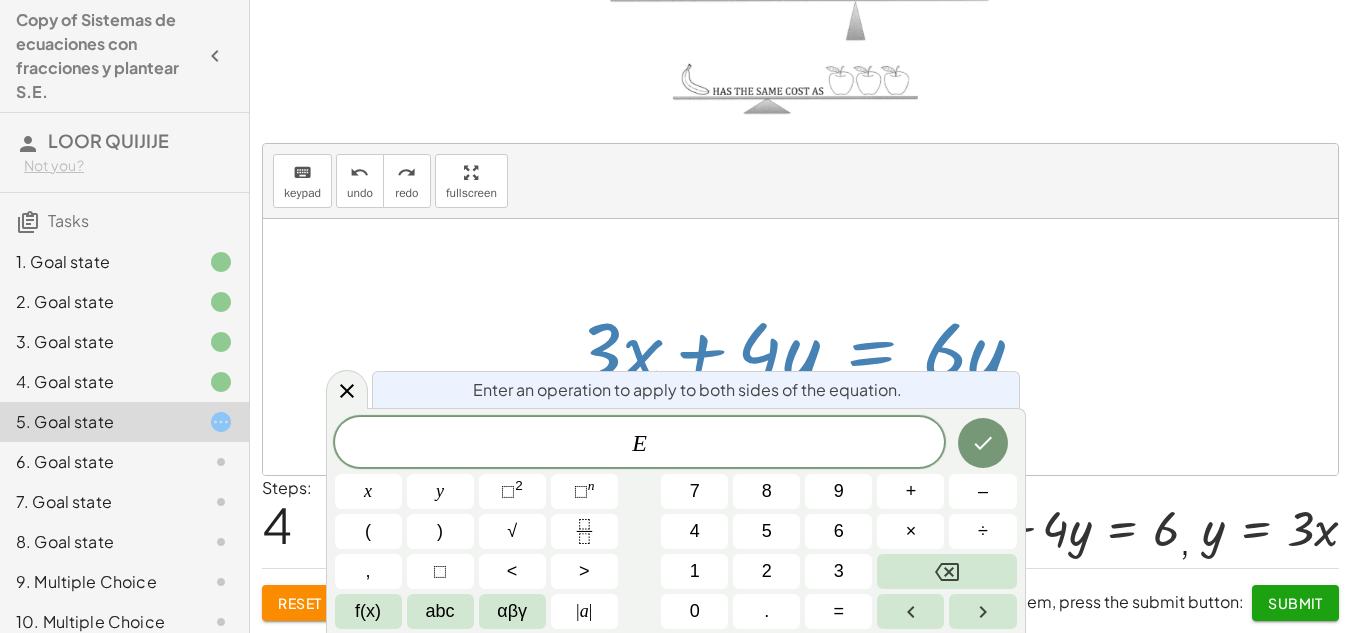 click at bounding box center (808, 347) 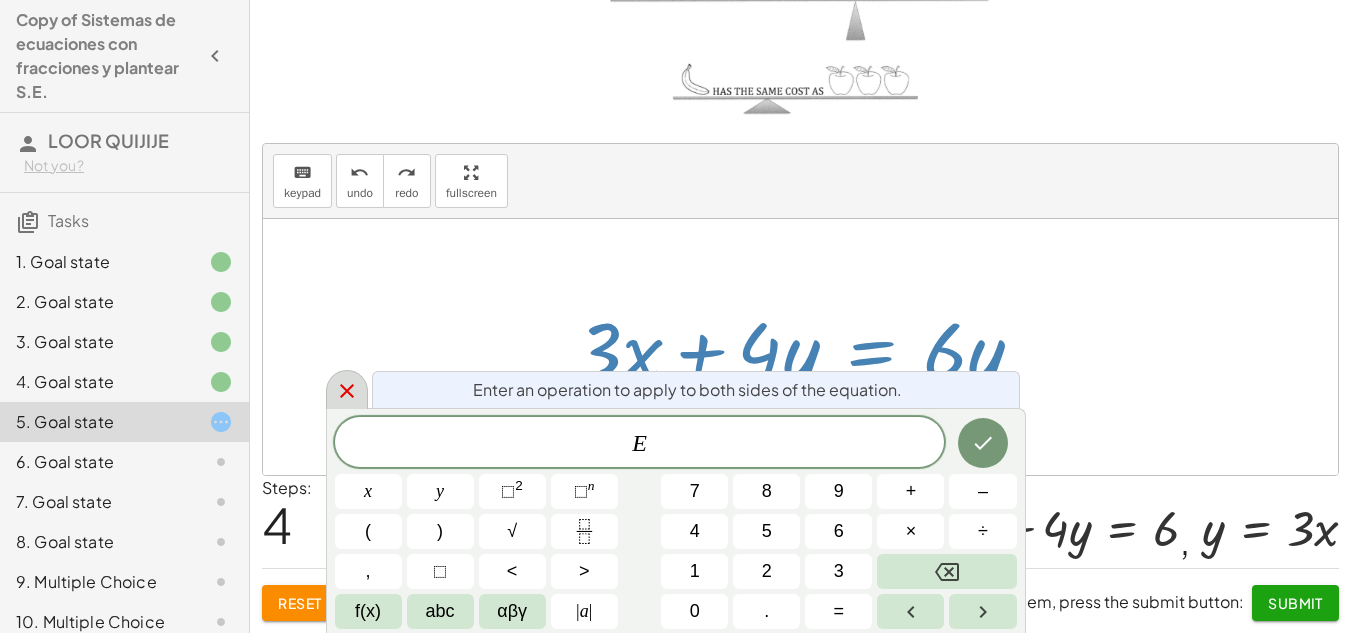 click at bounding box center [347, 389] 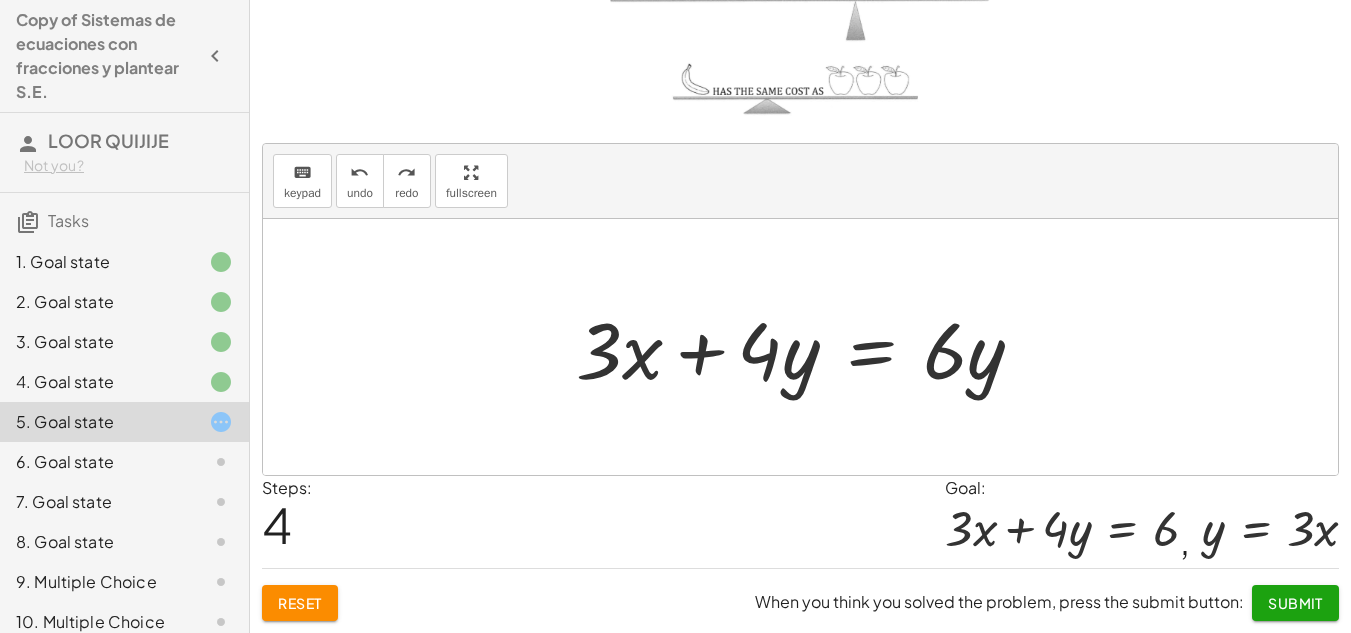 click at bounding box center [808, 347] 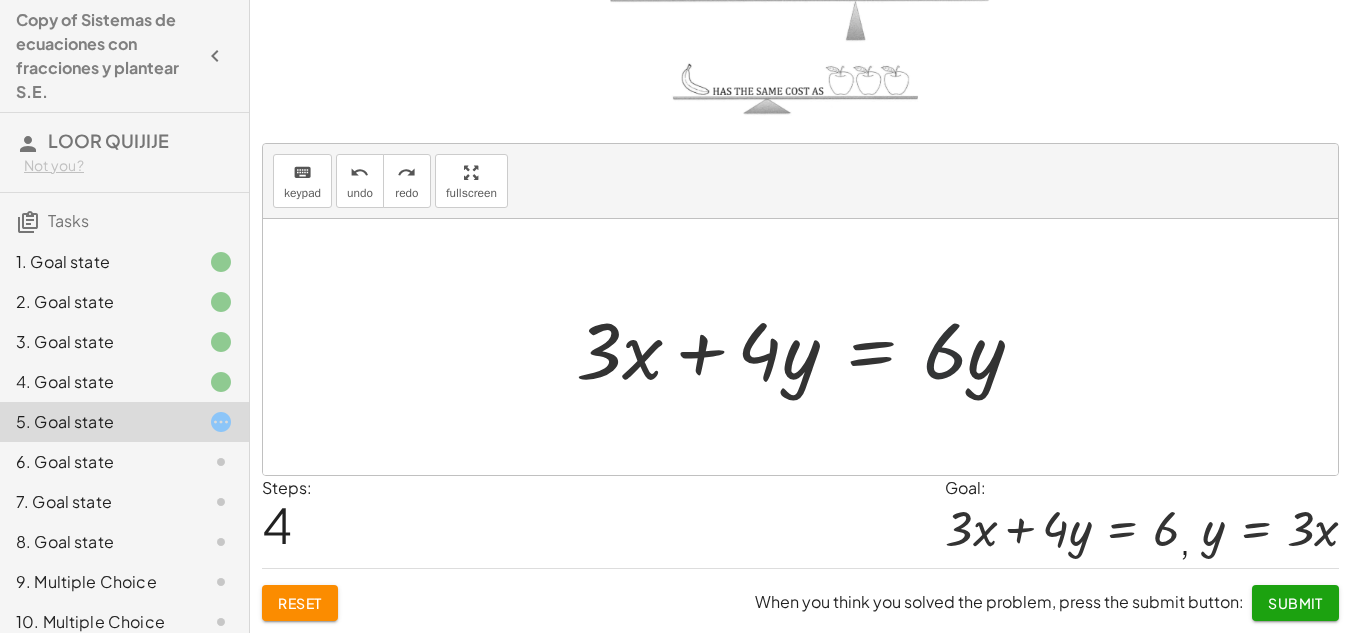 click at bounding box center (808, 347) 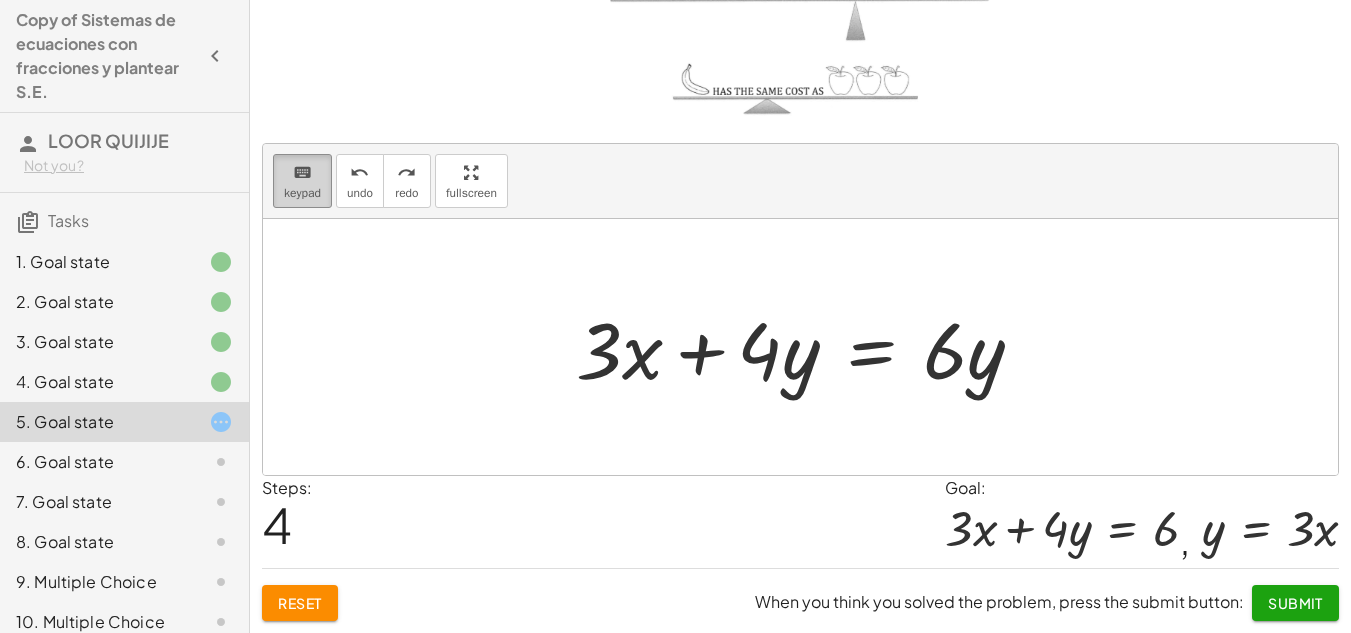 click on "keypad" at bounding box center [302, 193] 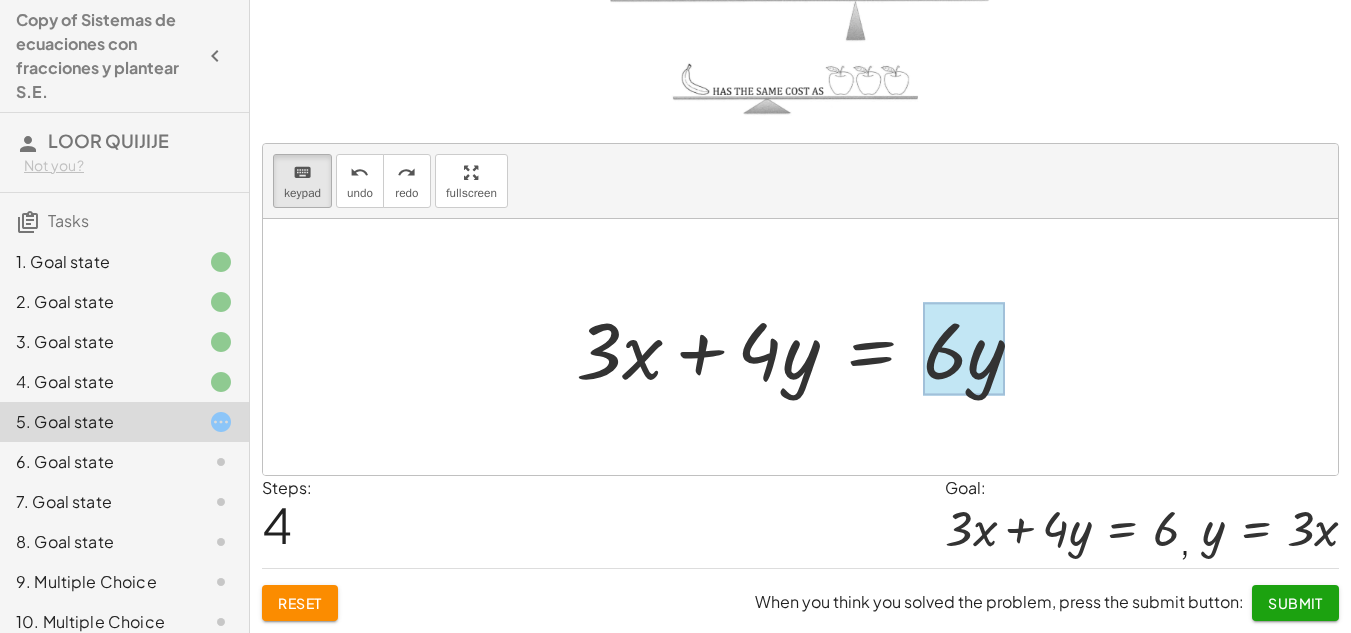 click at bounding box center [964, 349] 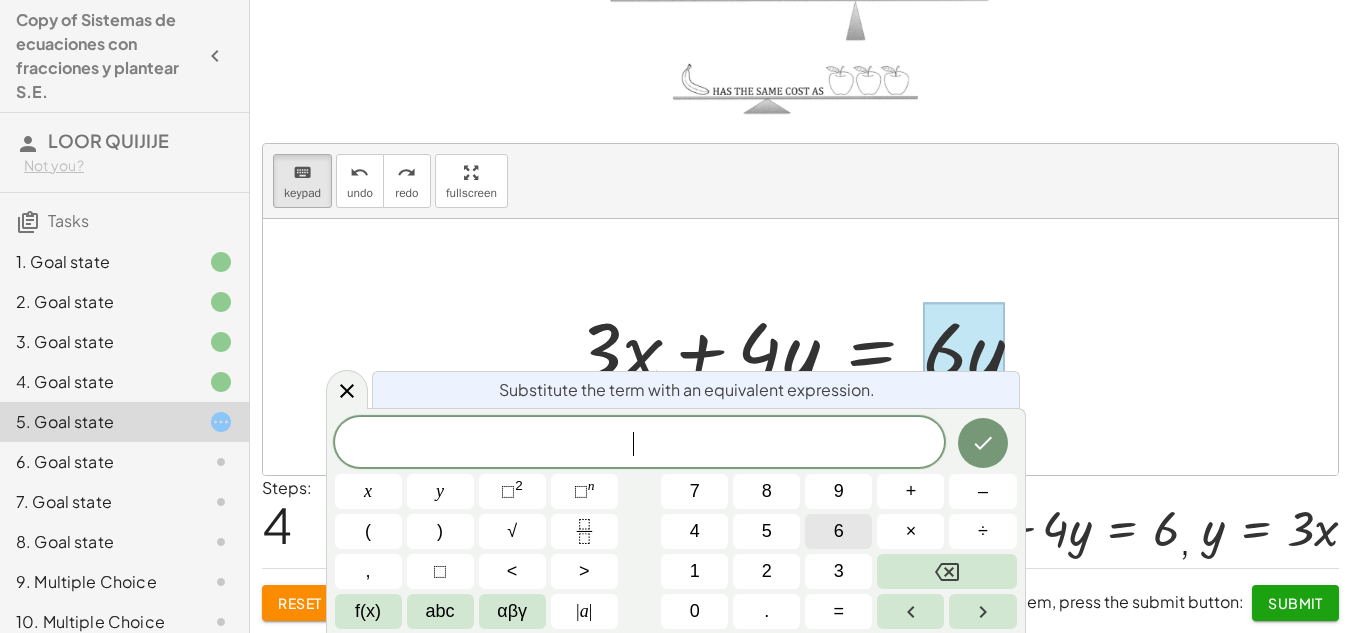 click on "6" at bounding box center (839, 531) 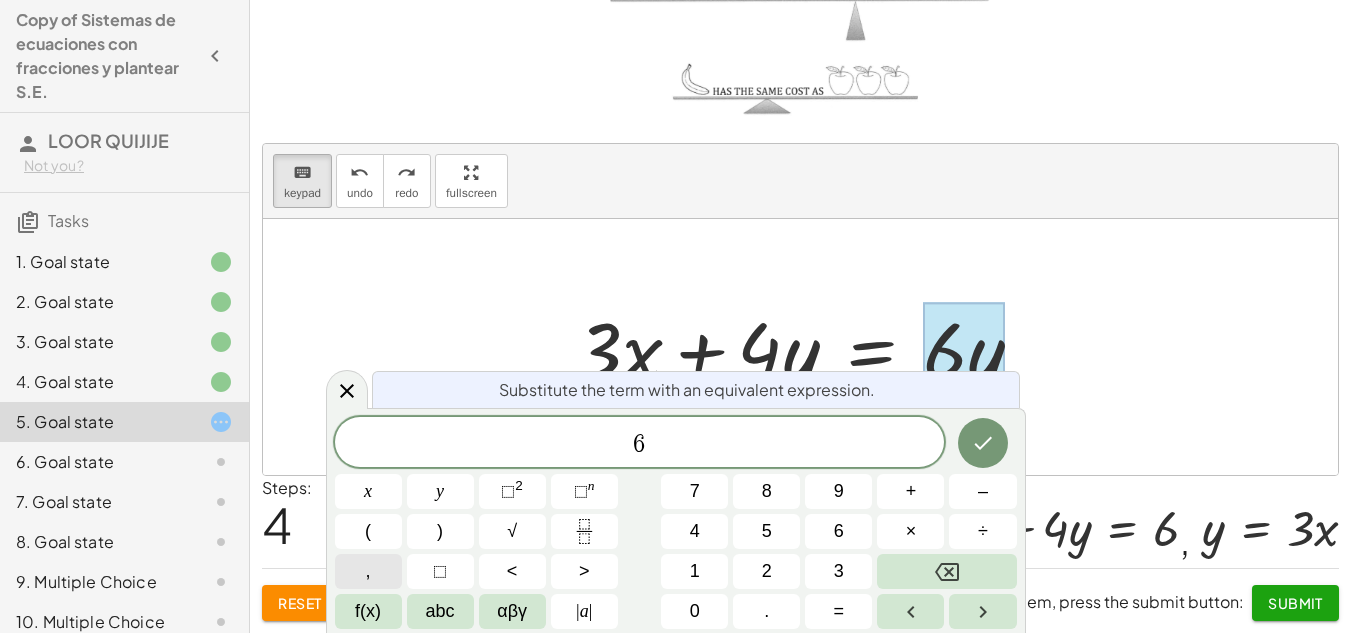 click on "," at bounding box center (368, 571) 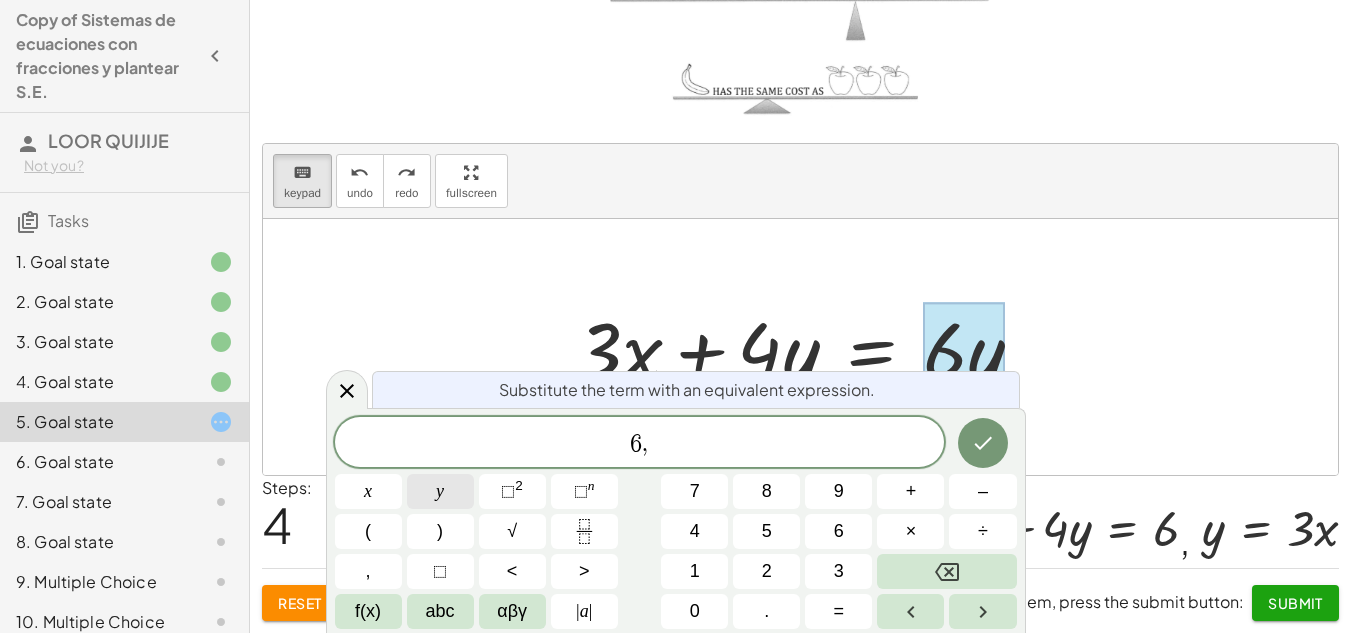 click on "y" at bounding box center [440, 491] 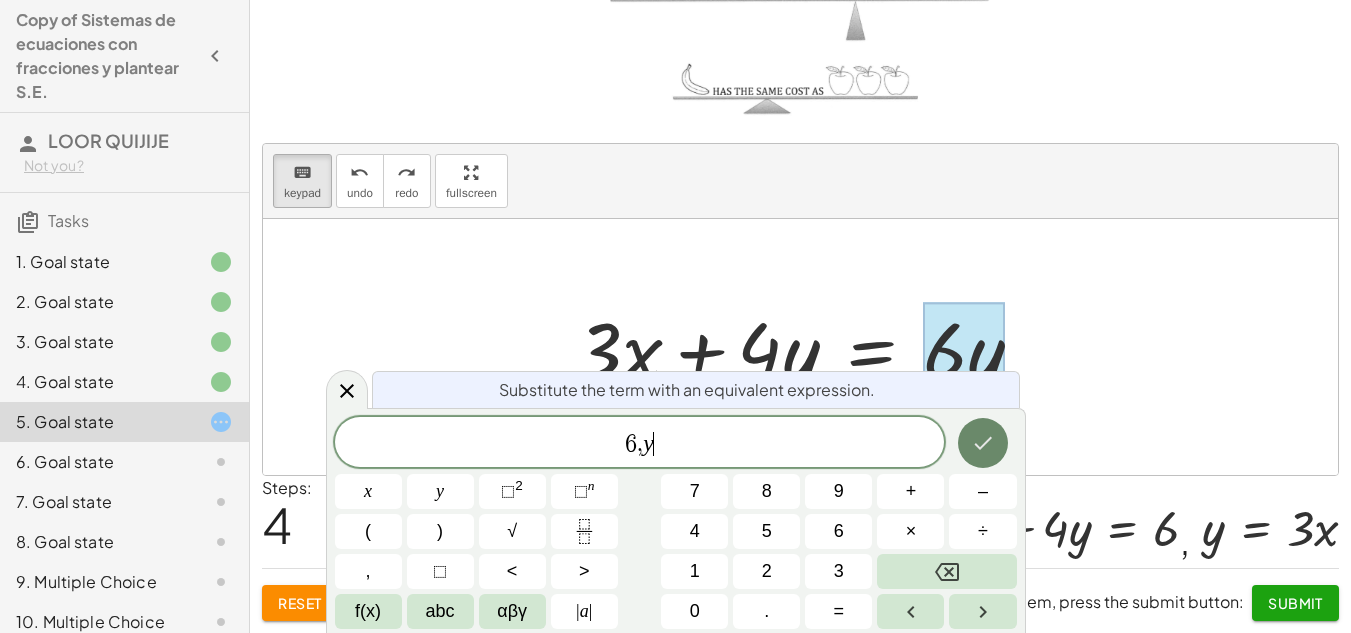 click 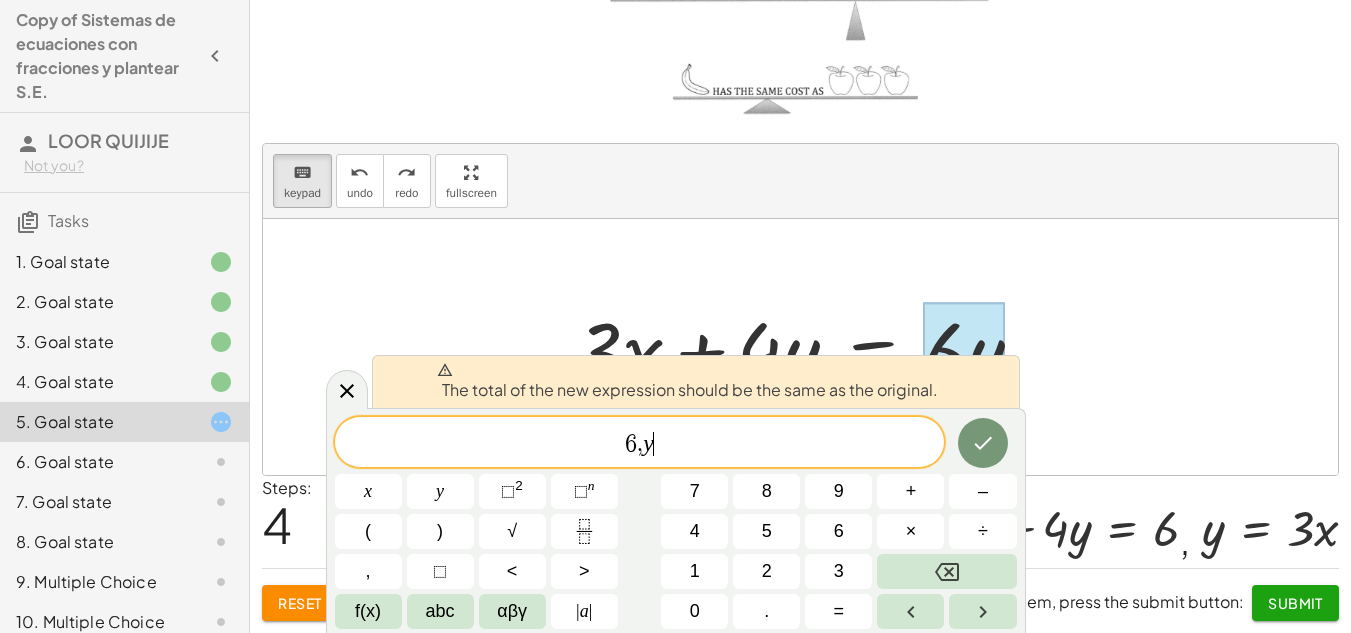 click on "6 , y ​" at bounding box center (640, 444) 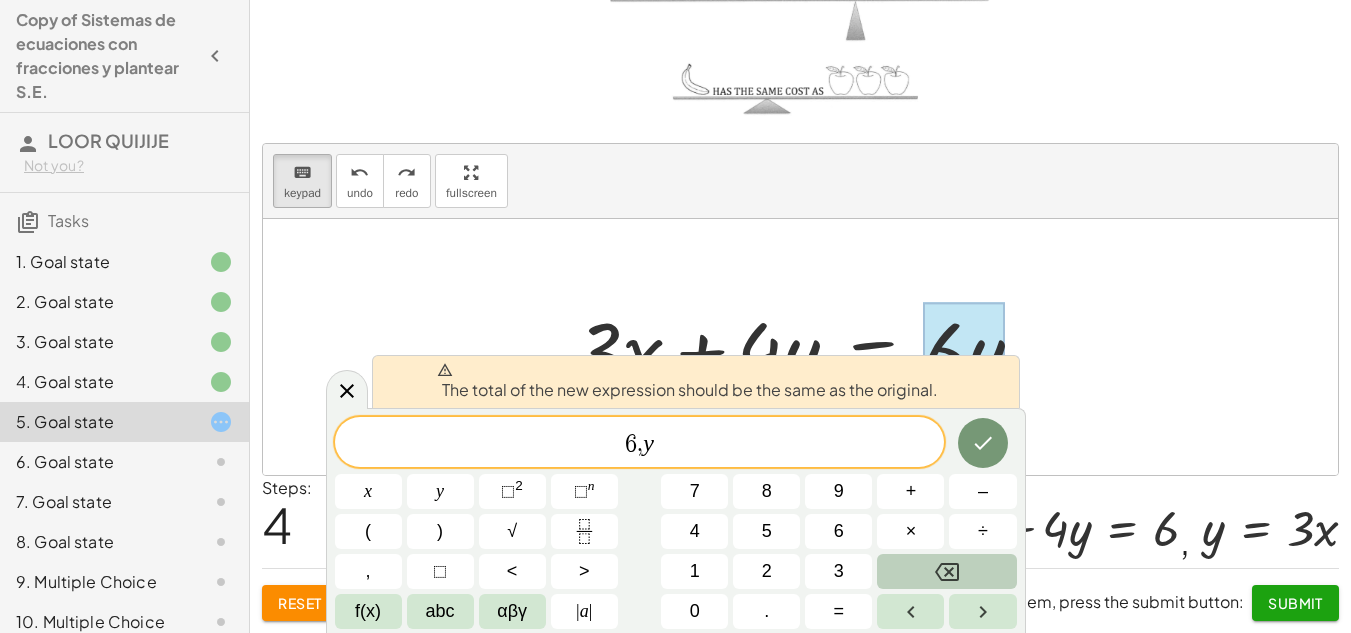 click at bounding box center [946, 571] 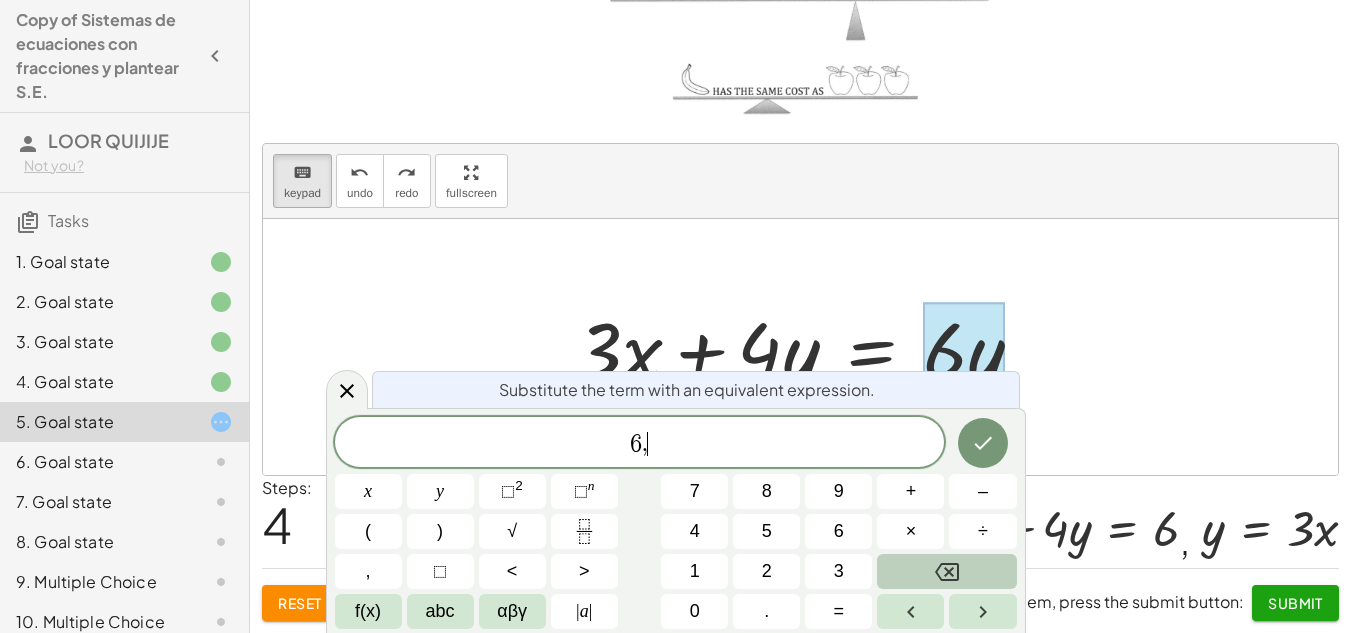 click at bounding box center [946, 571] 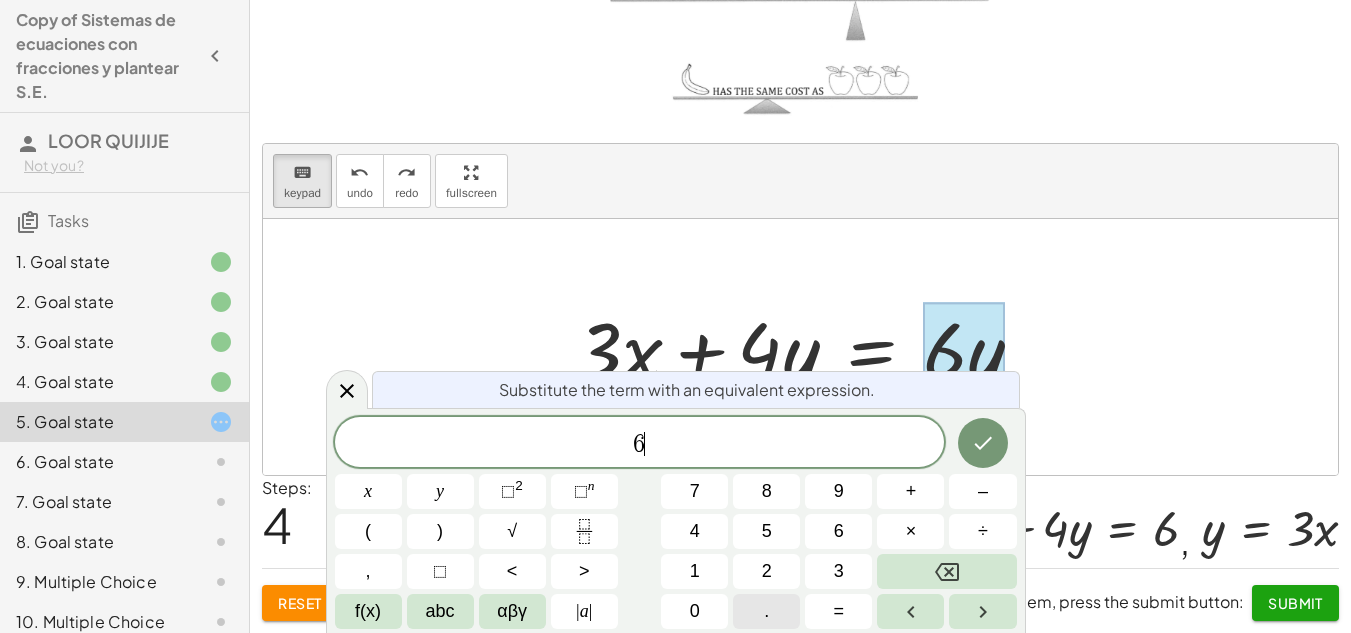 click on "." at bounding box center [766, 611] 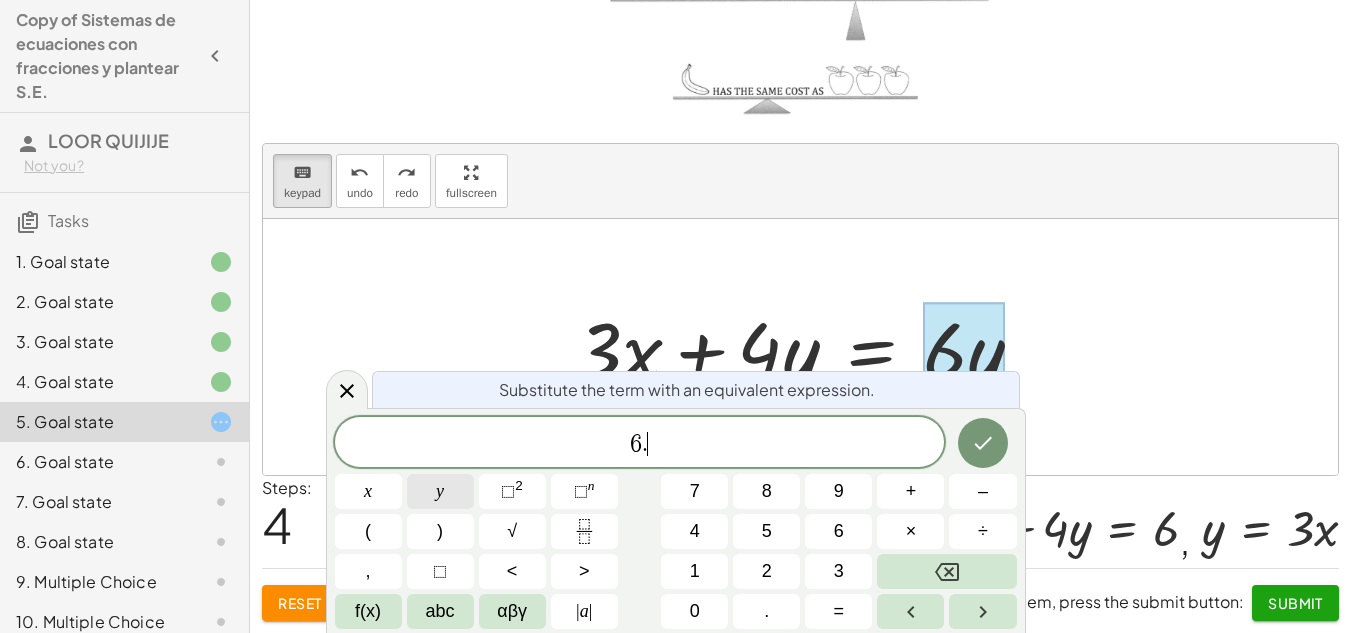 click on "y" at bounding box center (440, 491) 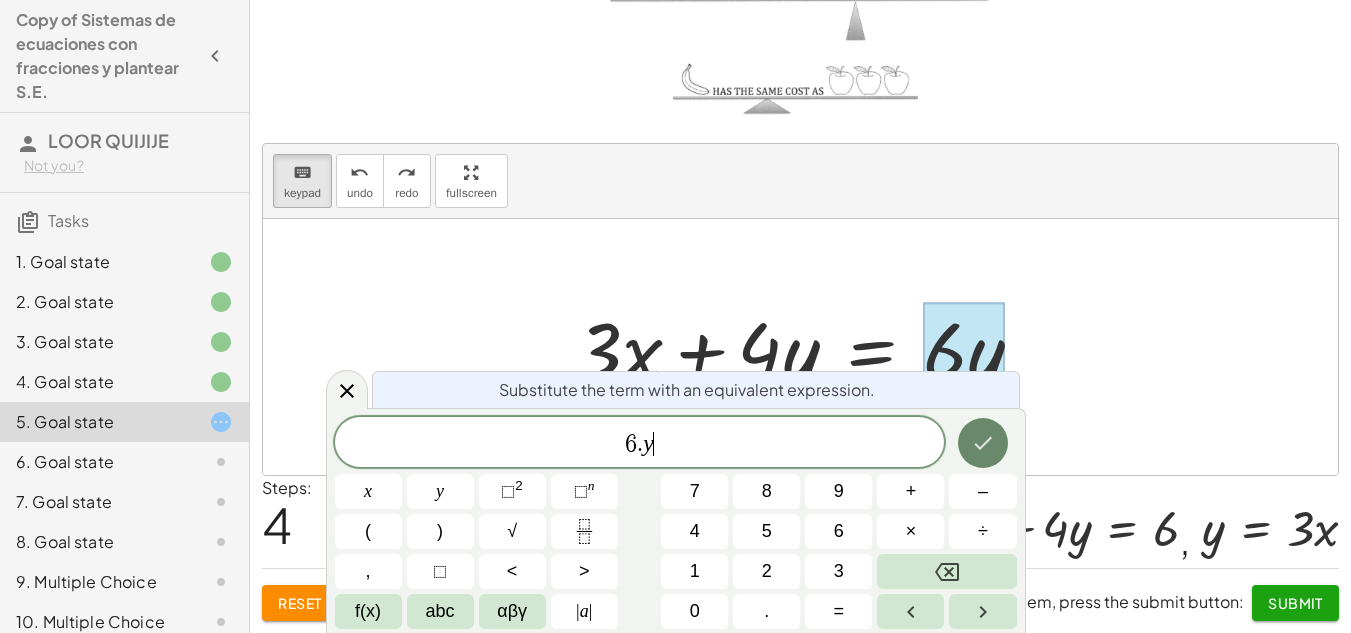 click at bounding box center [983, 443] 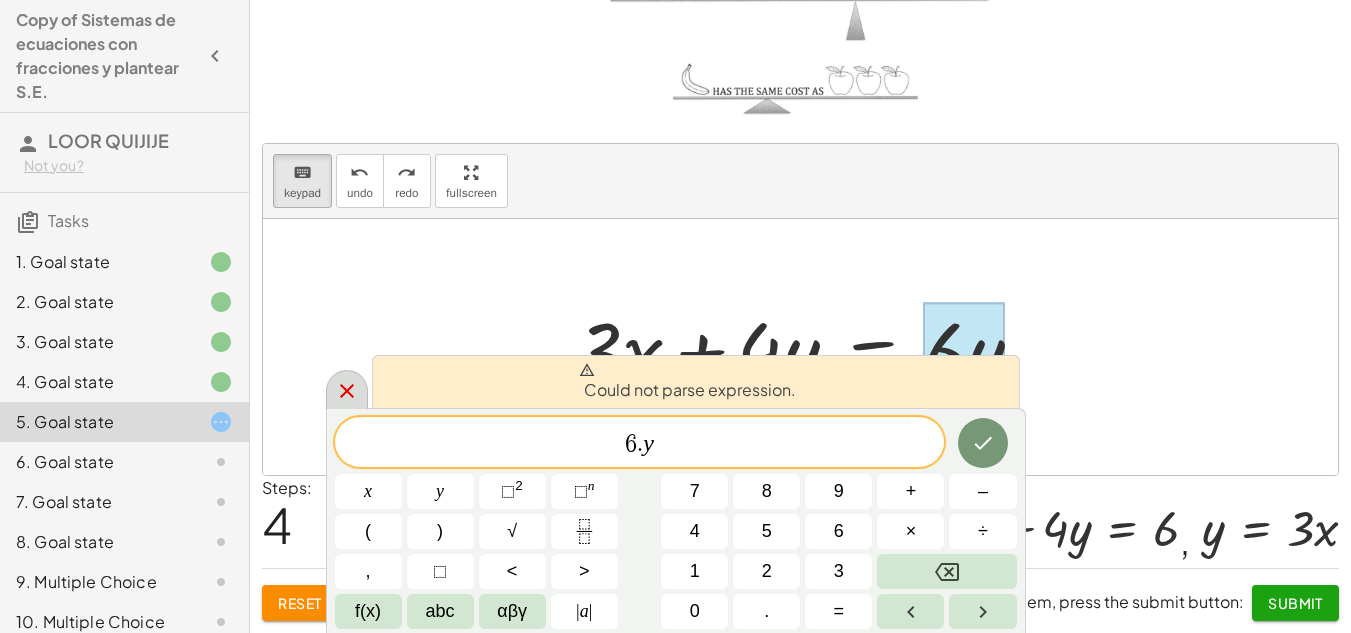 click 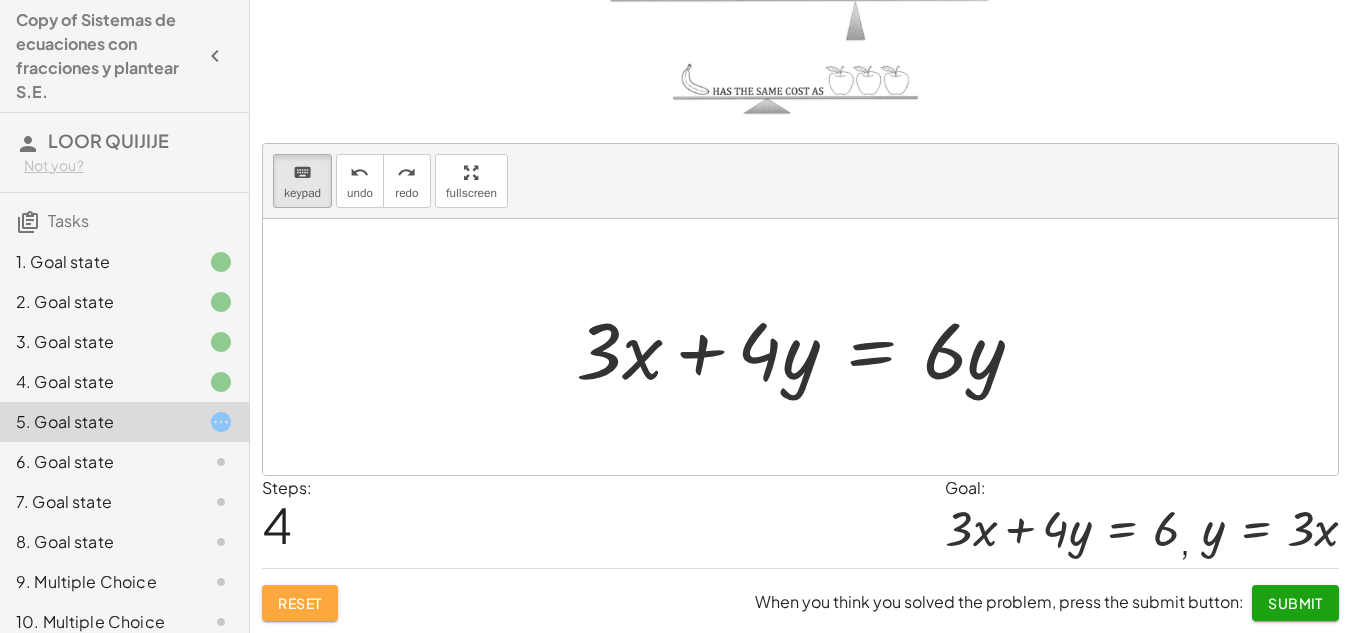 click on "Reset" 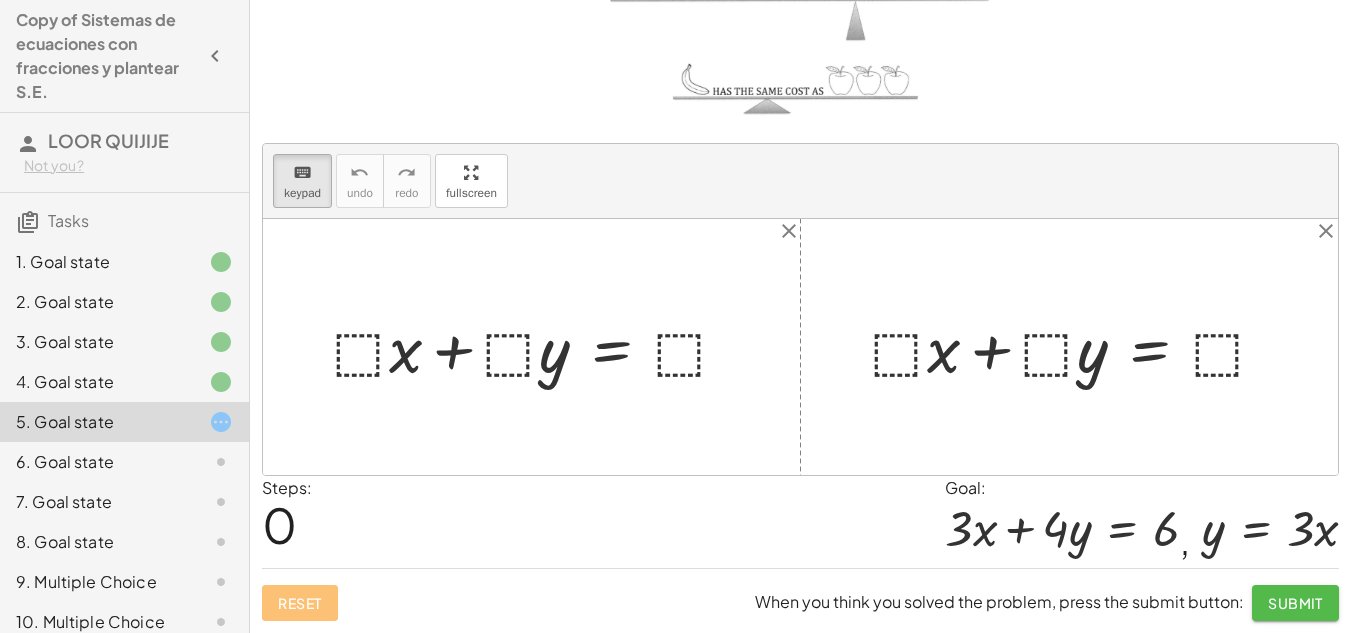 click on "Submit" at bounding box center (1295, 603) 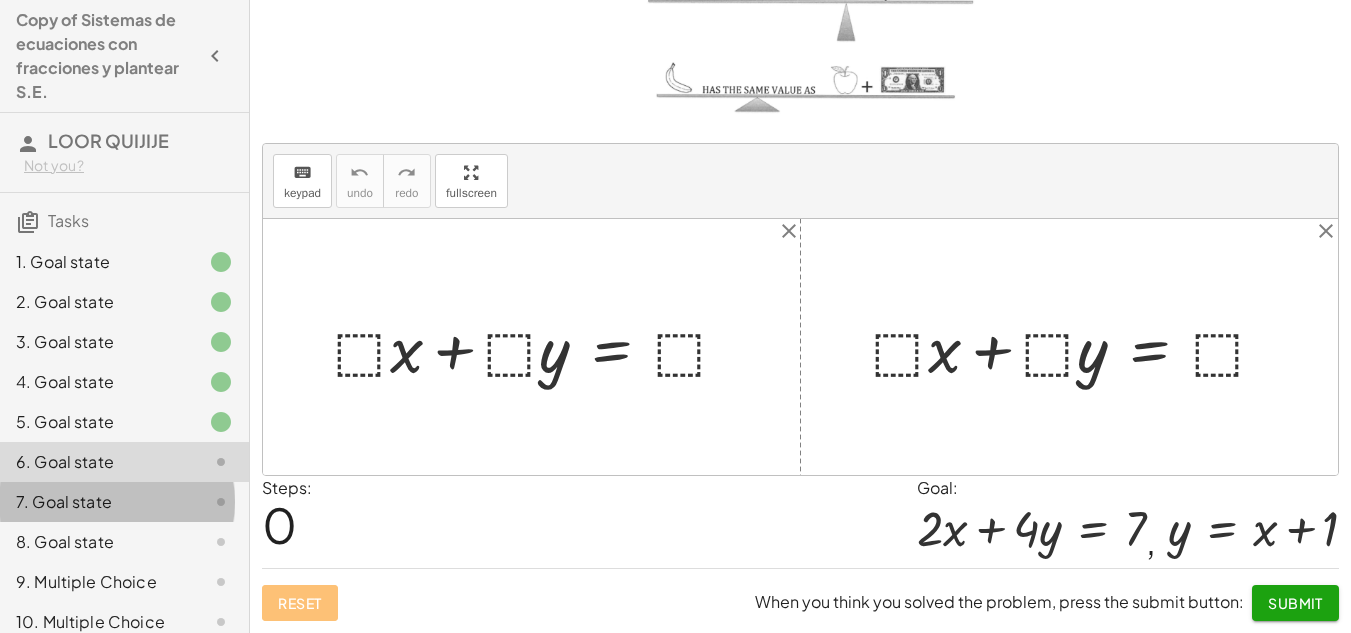 click on "7. Goal state" 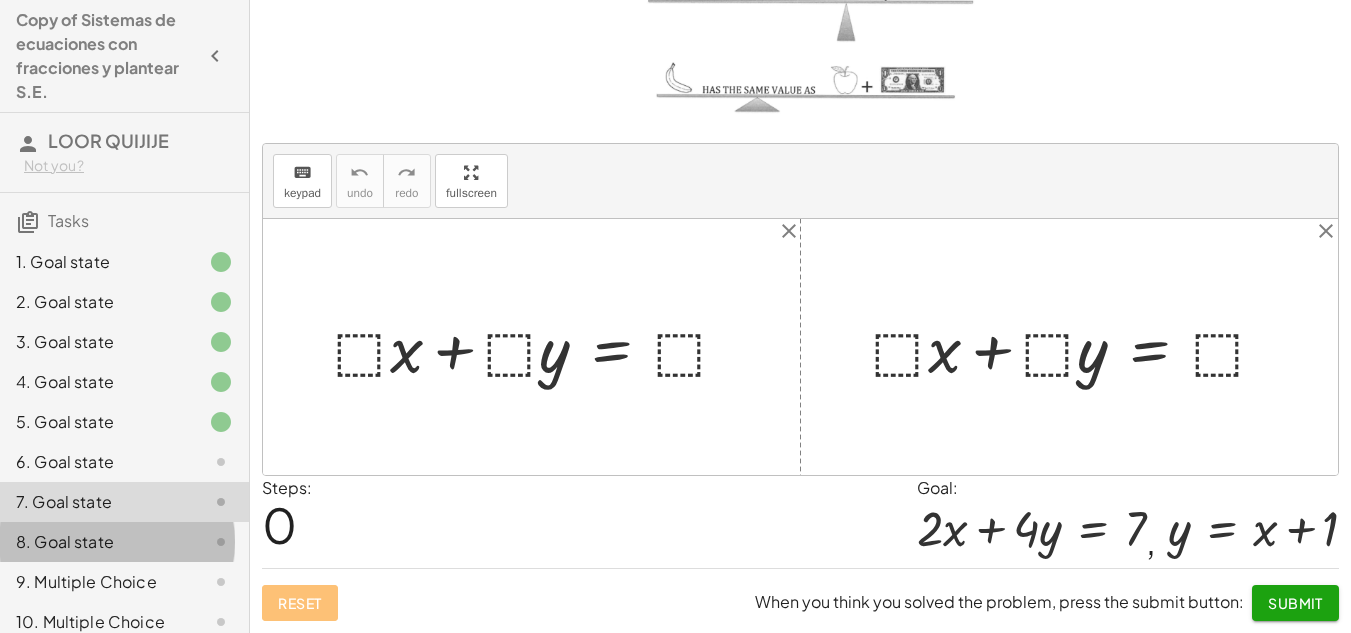 click on "8. Goal state" 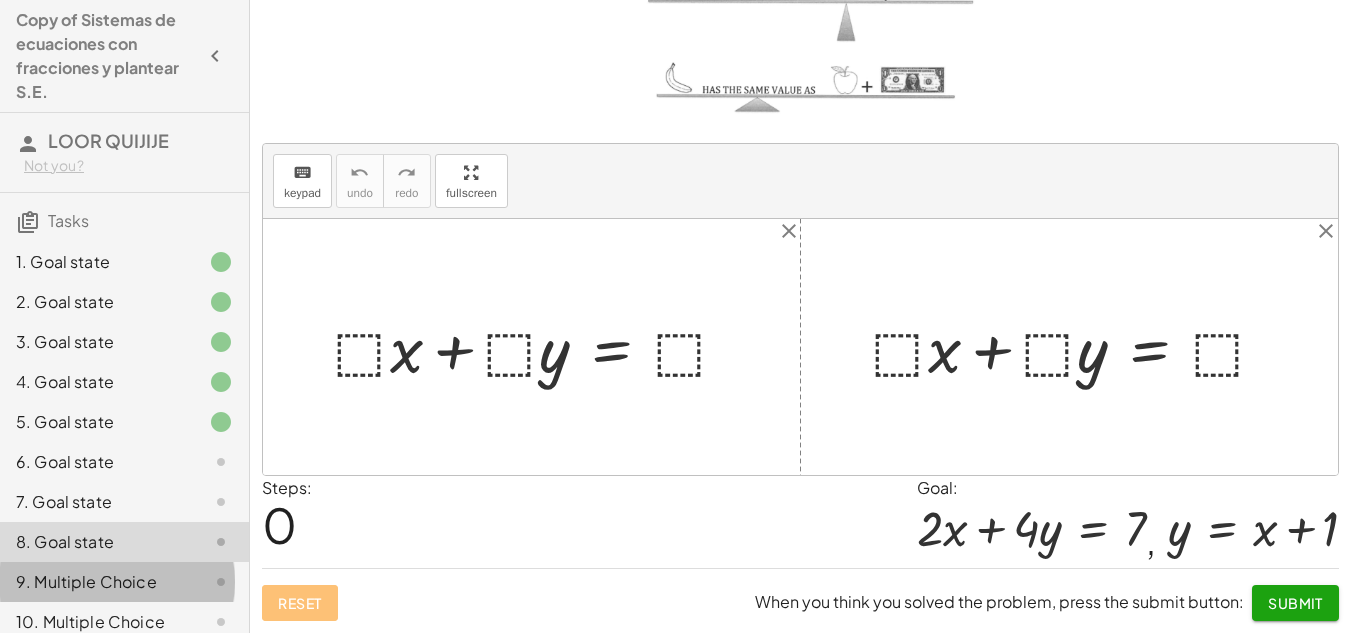 click on "9. Multiple Choice" 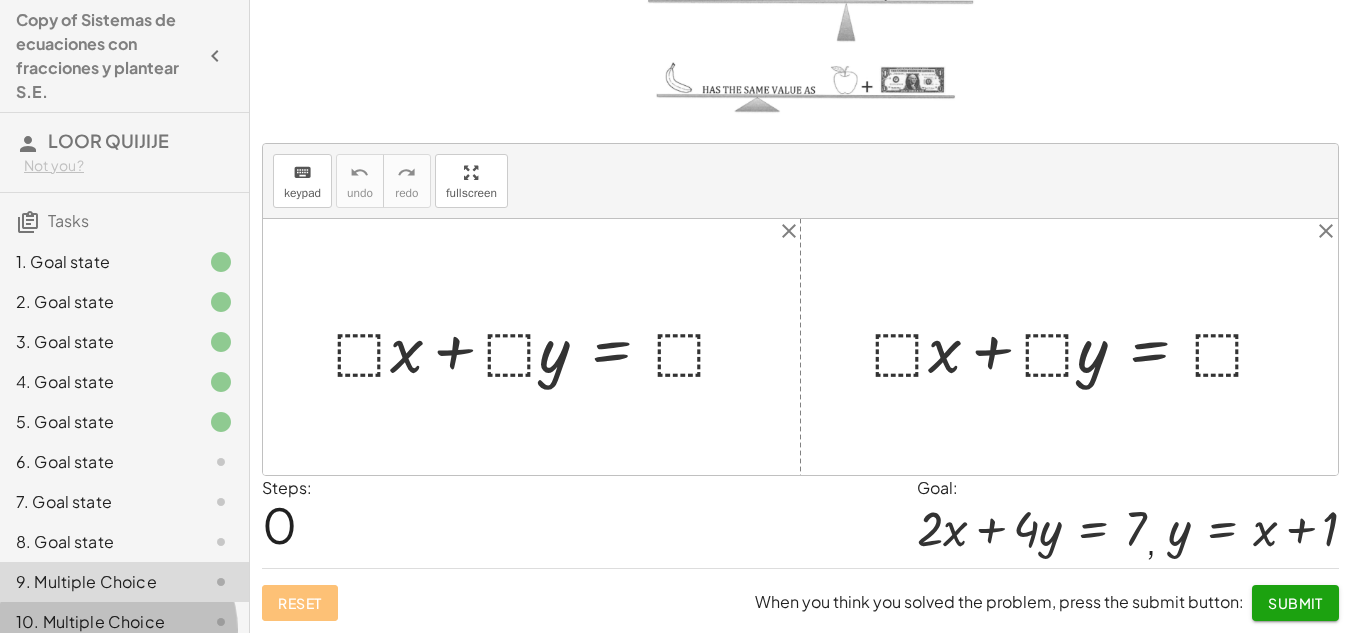 click on "10. Multiple Choice" 